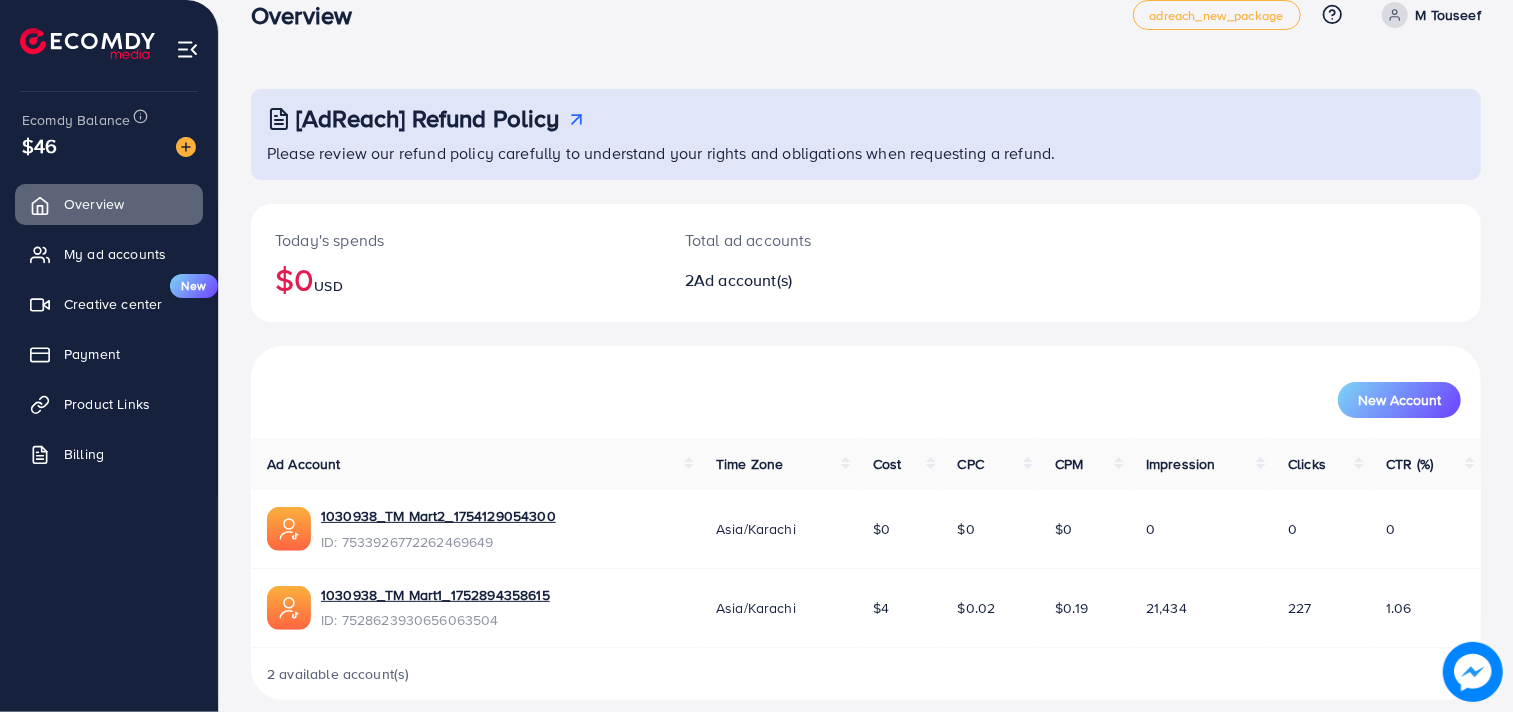 scroll, scrollTop: 54, scrollLeft: 0, axis: vertical 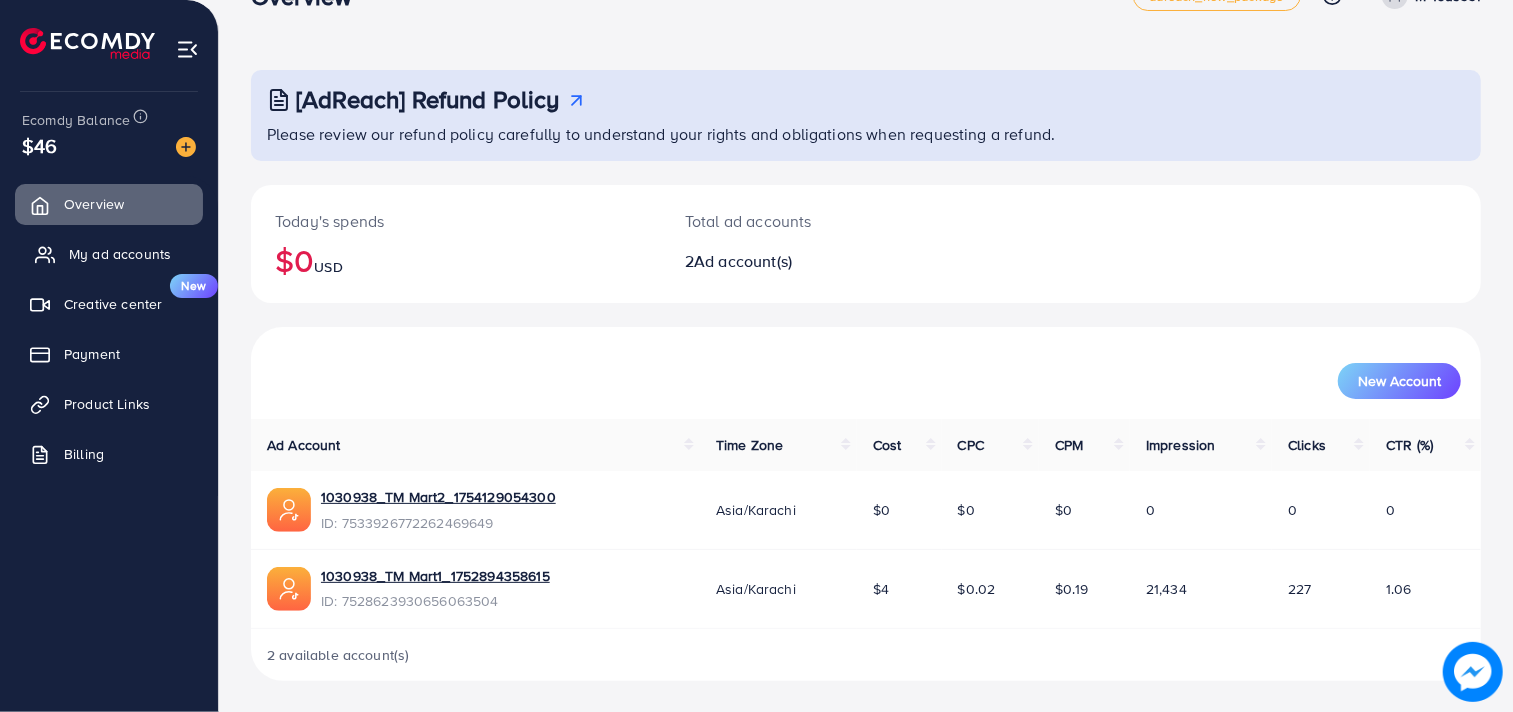 click on "My ad accounts" at bounding box center (120, 254) 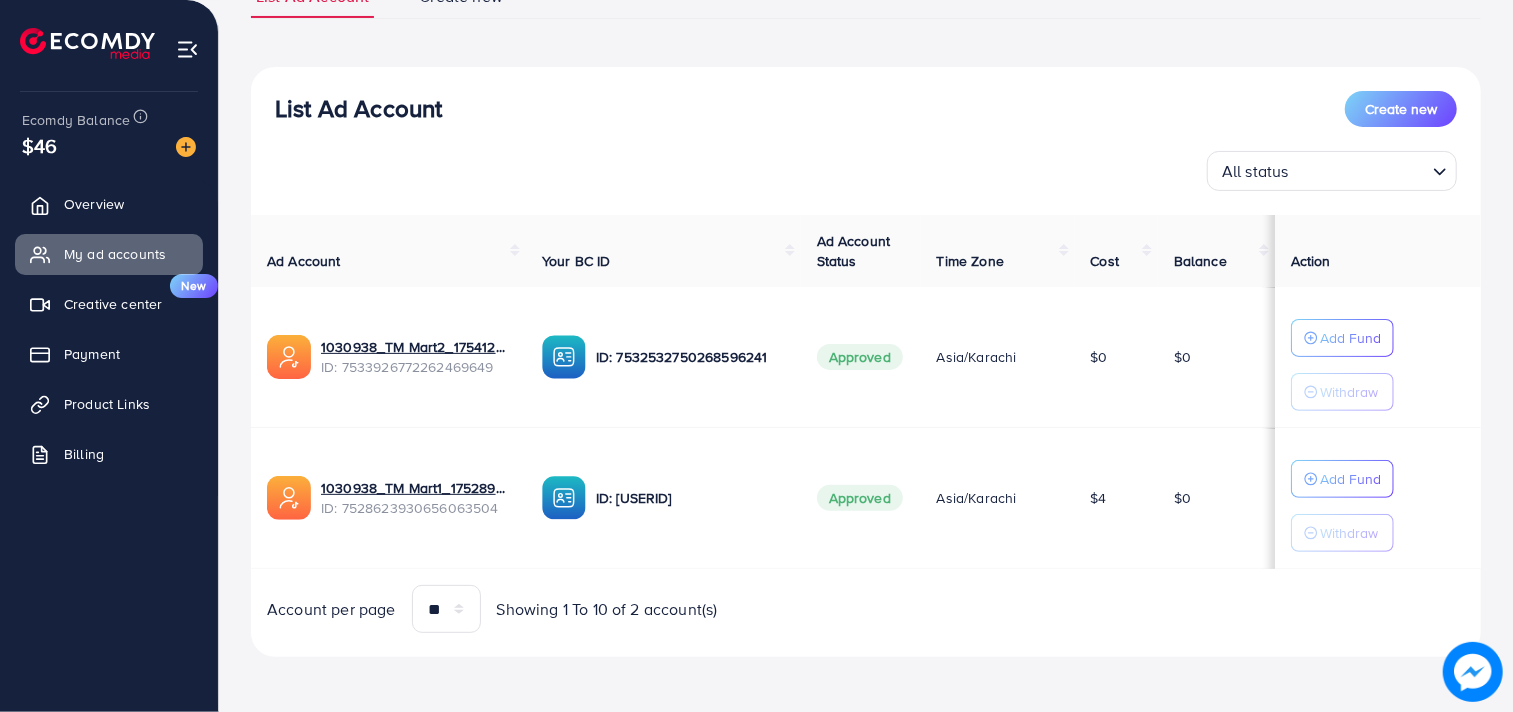 scroll, scrollTop: 174, scrollLeft: 0, axis: vertical 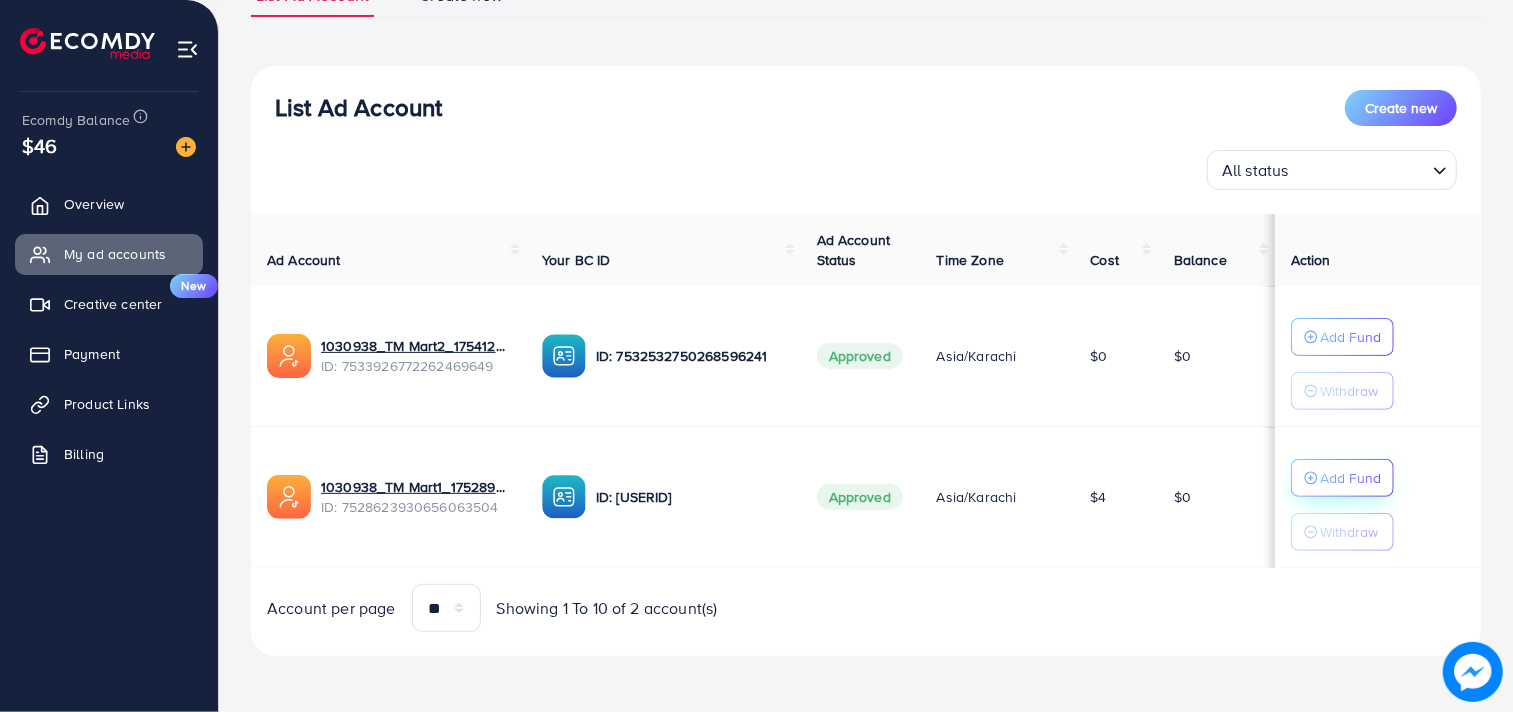 click on "Add Fund" at bounding box center [1350, 337] 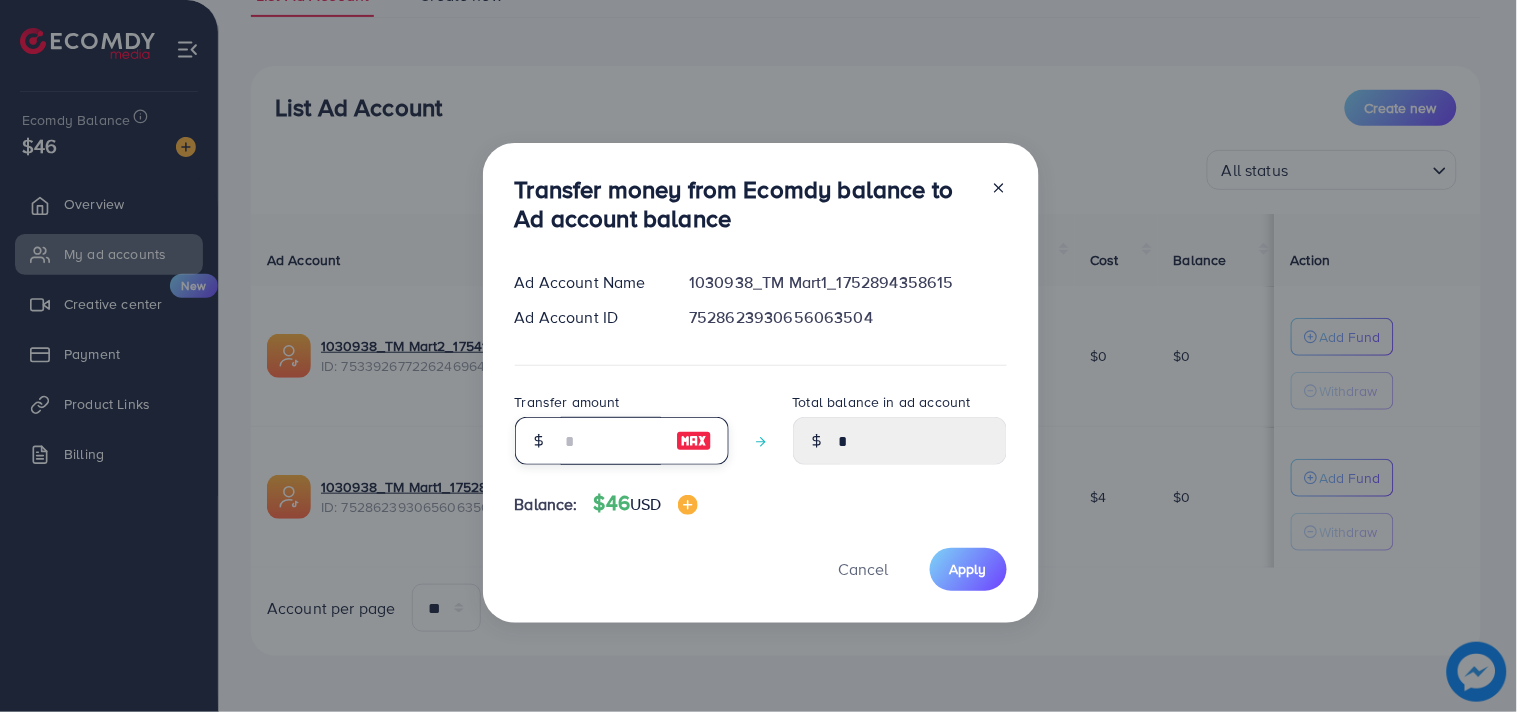 click at bounding box center [611, 441] 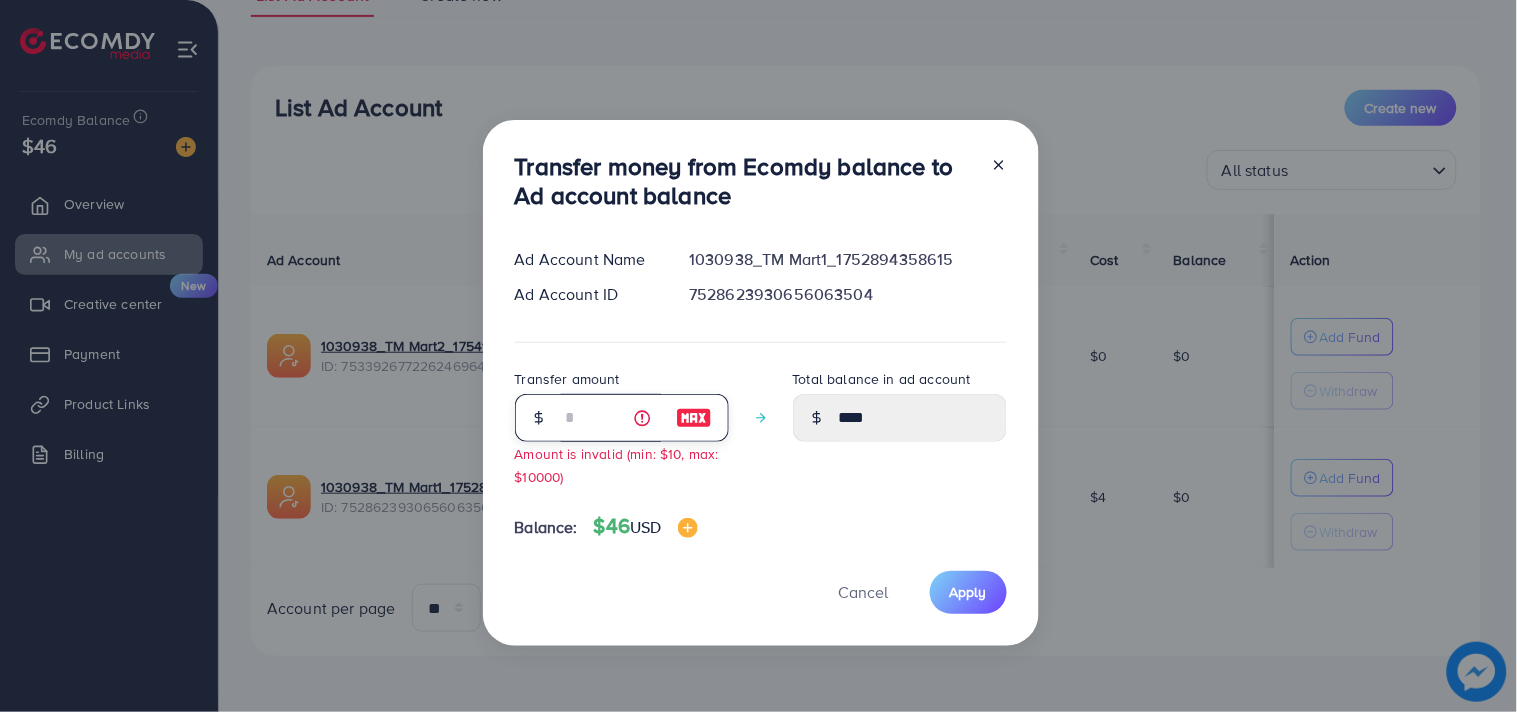 type on "**" 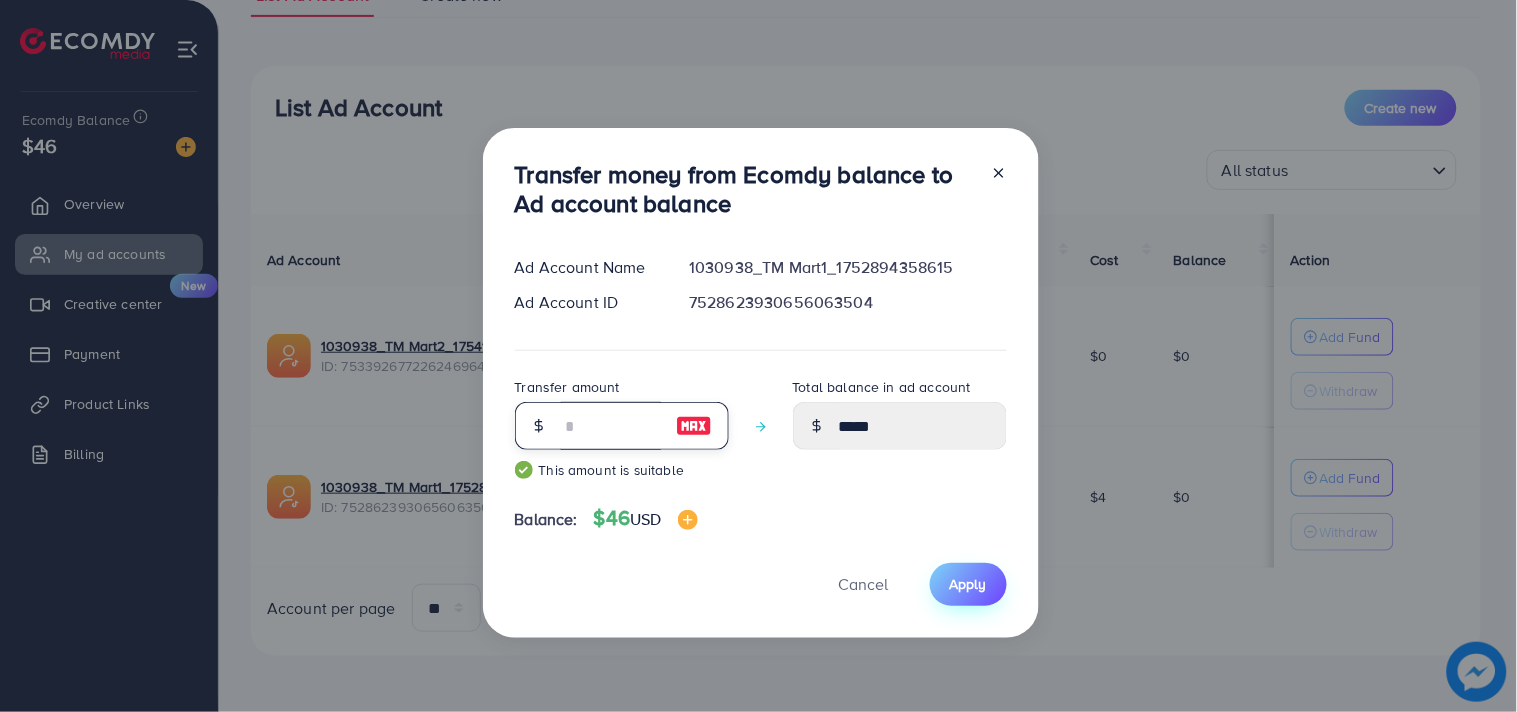 type on "**" 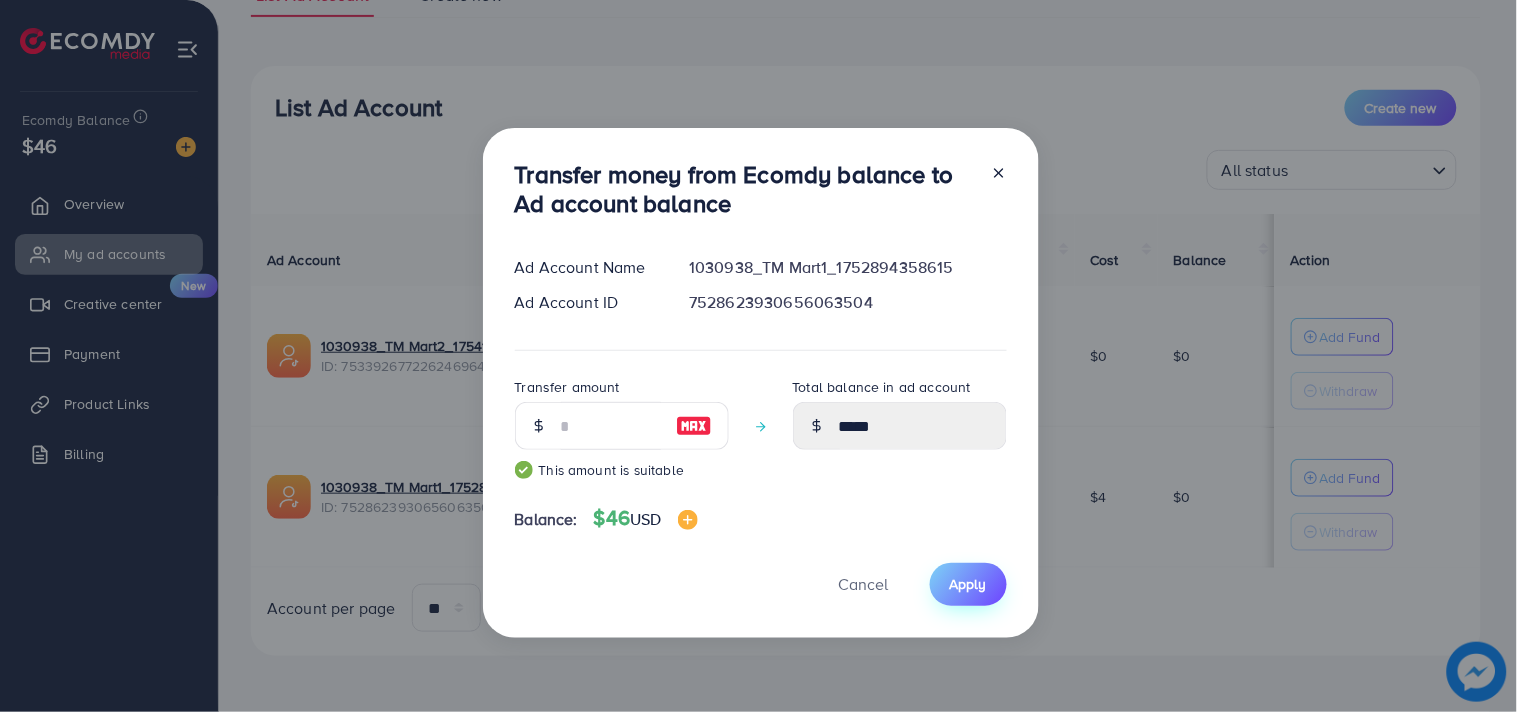 click on "Apply" at bounding box center (968, 584) 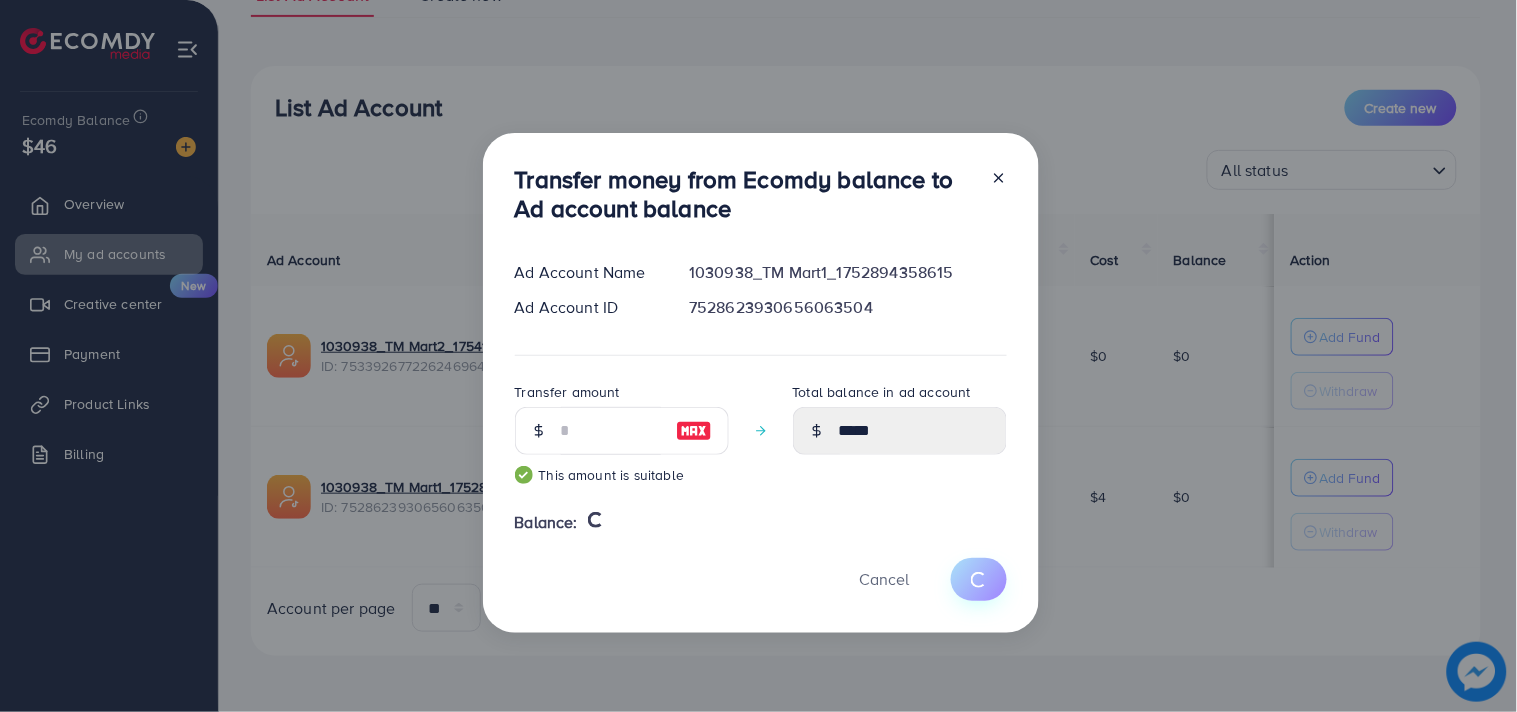 type 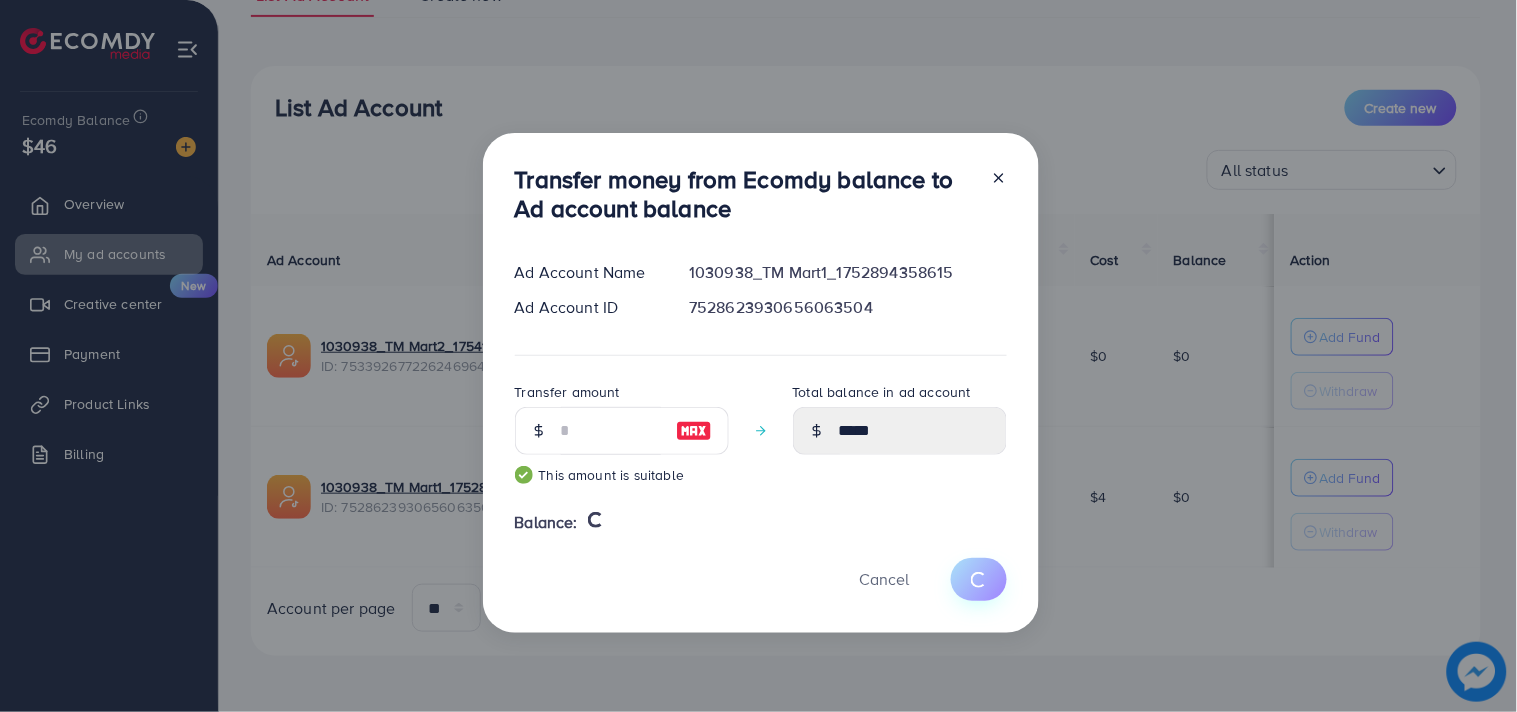 type on "*" 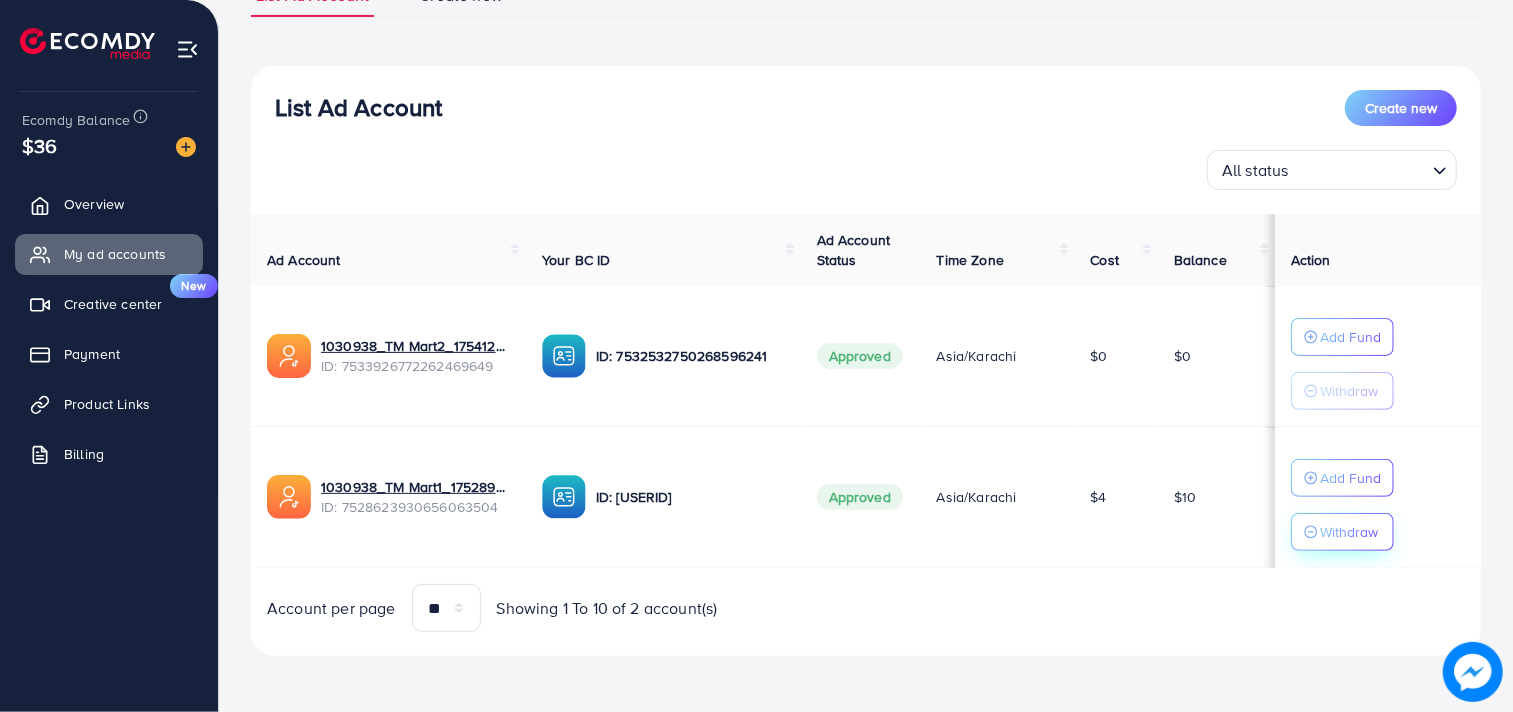 click on "Withdraw" at bounding box center [1349, 532] 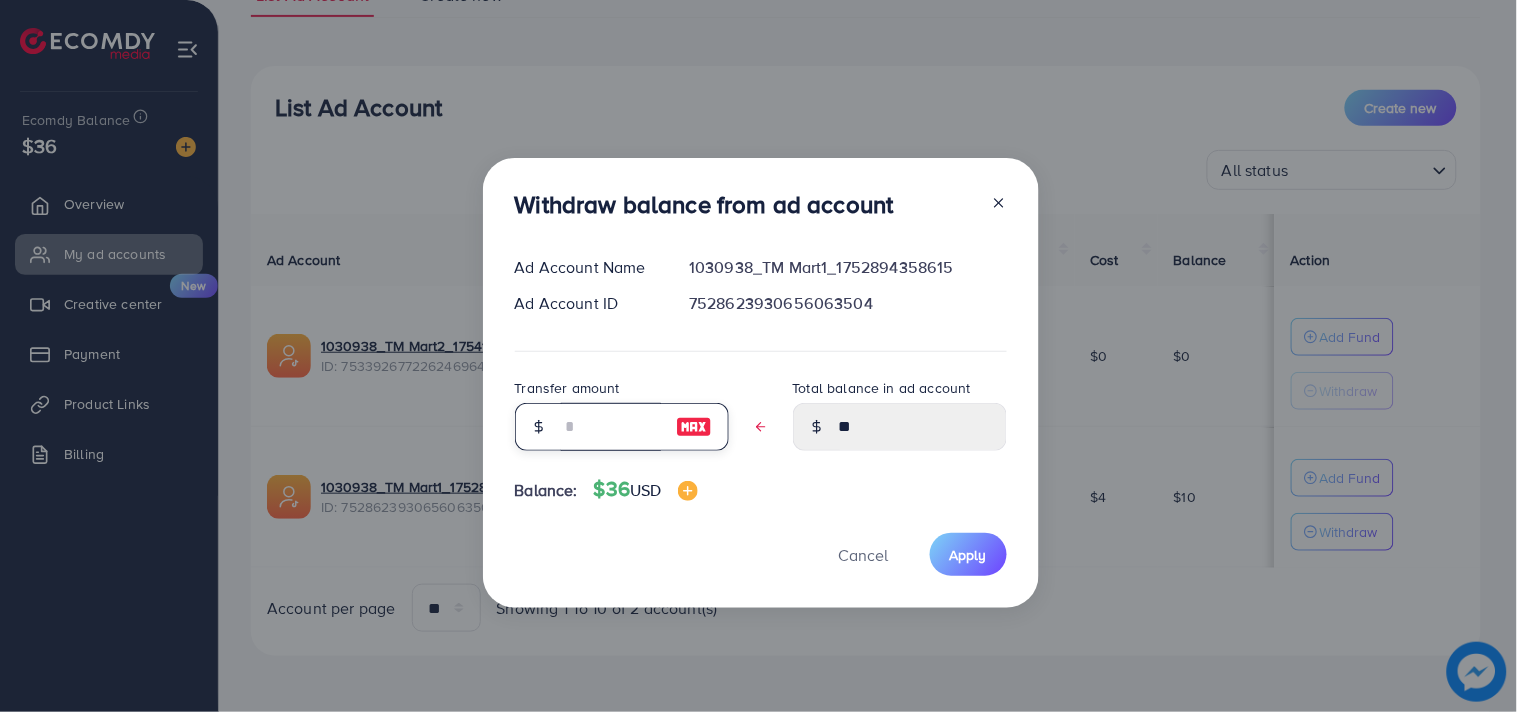 click at bounding box center (611, 427) 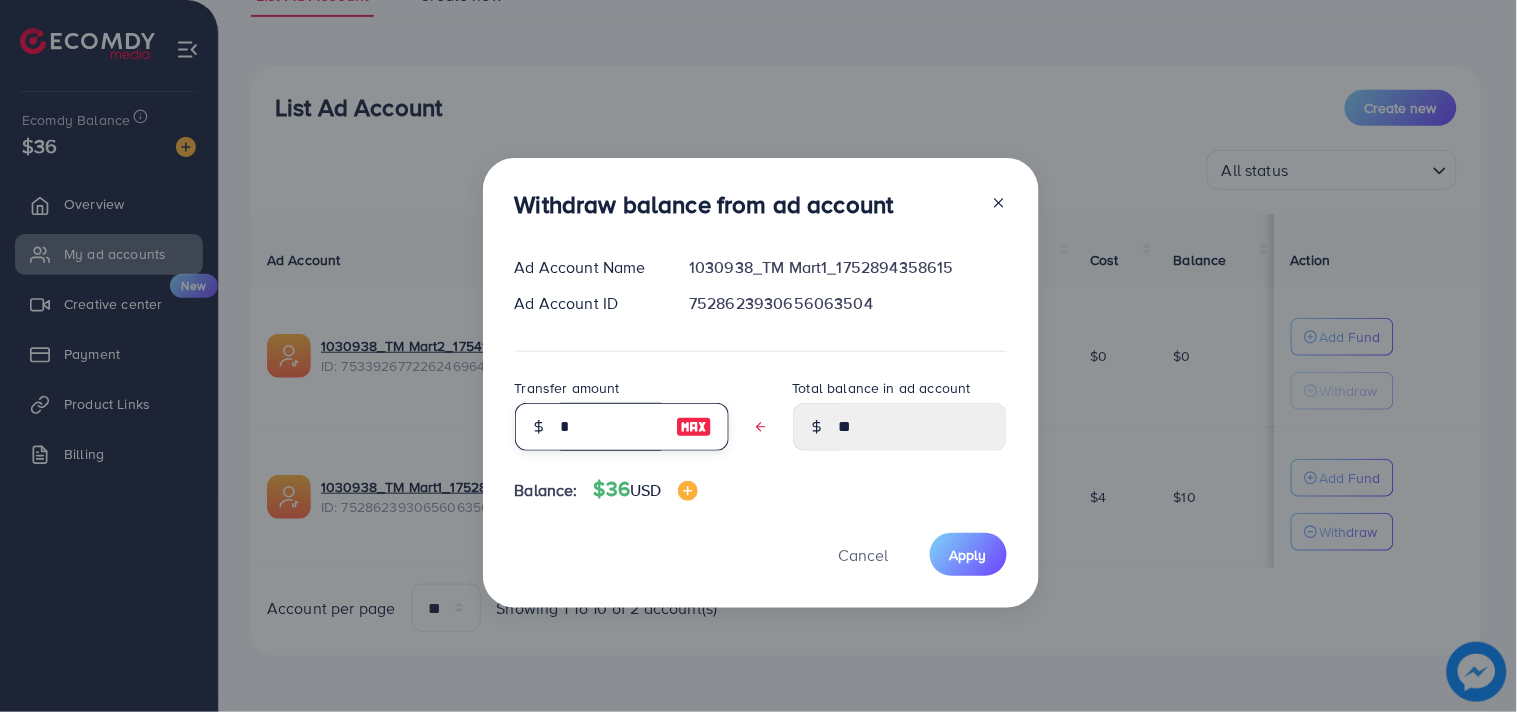 type on "****" 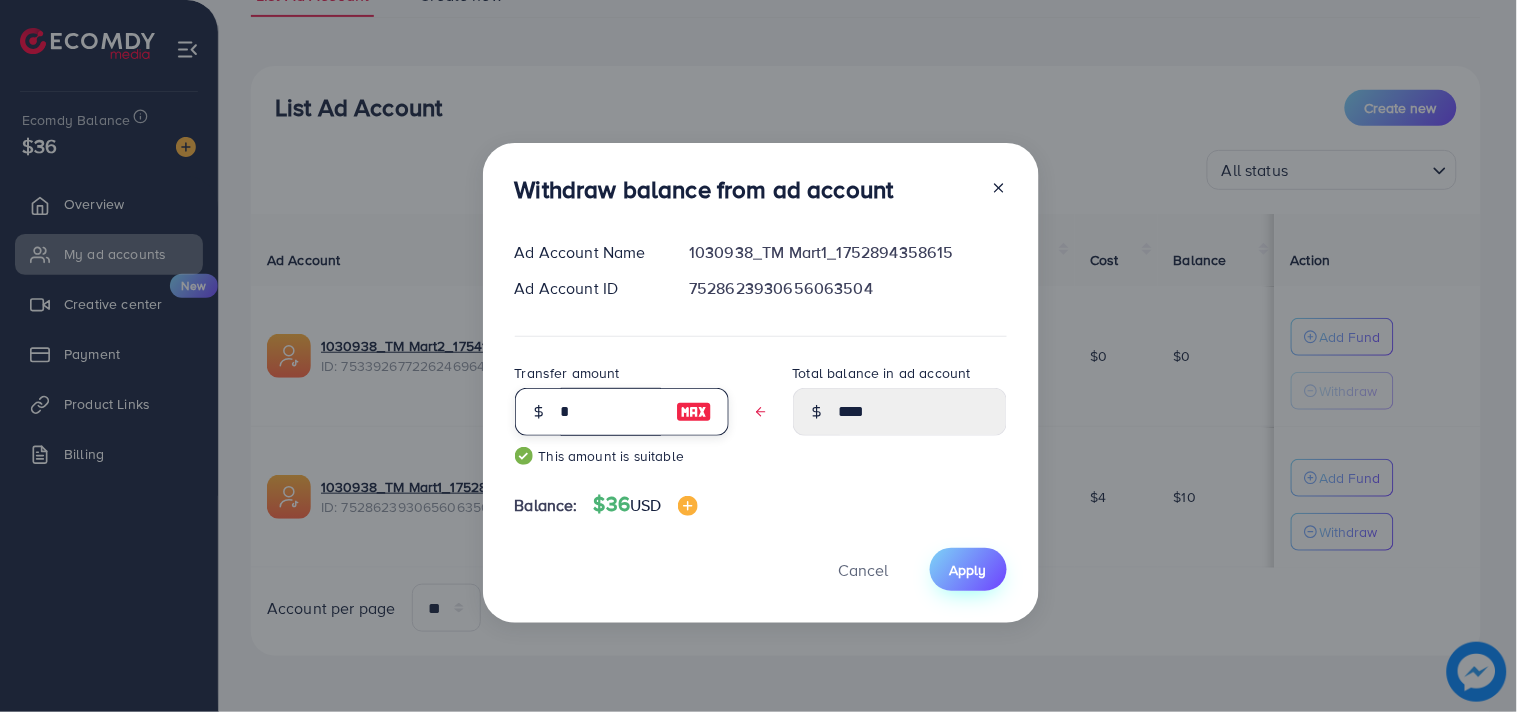 type on "*" 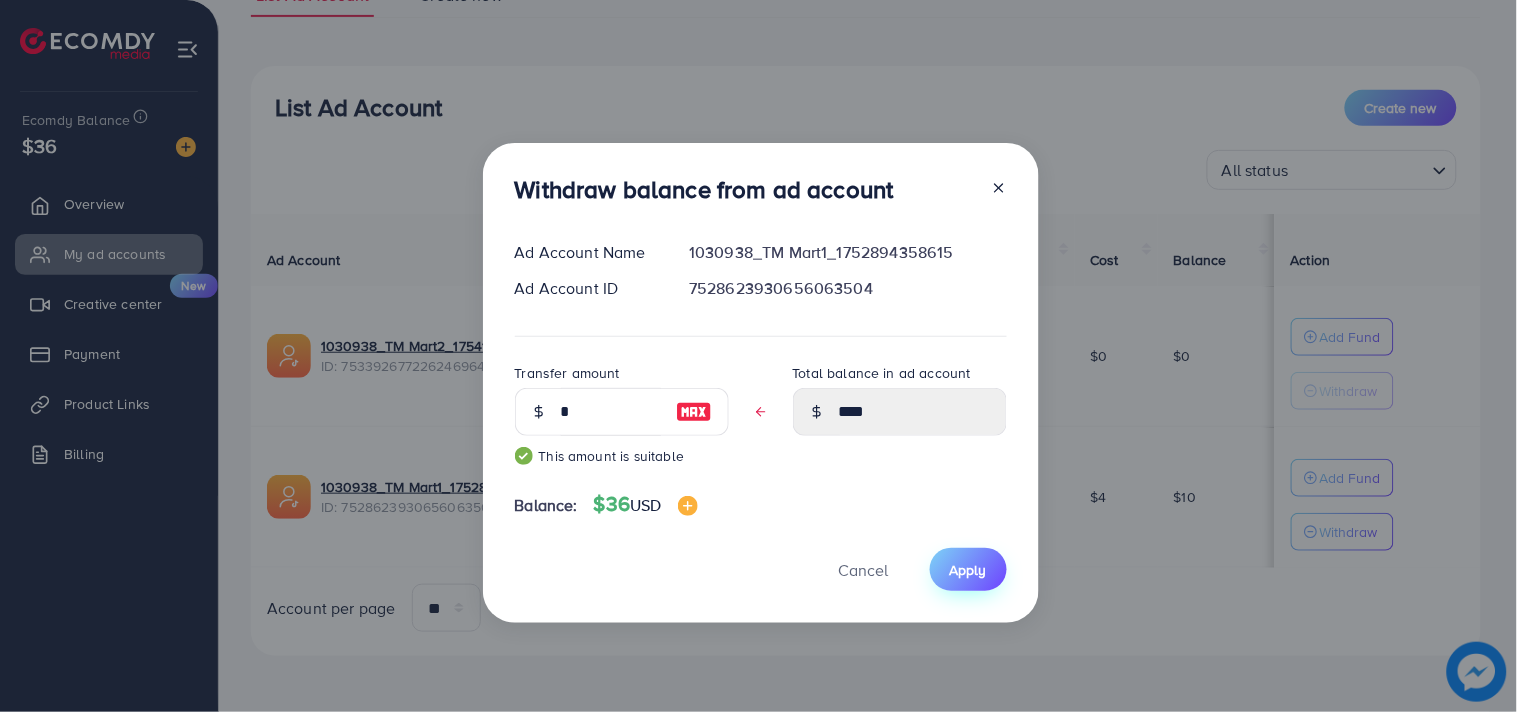 click on "Apply" at bounding box center (968, 570) 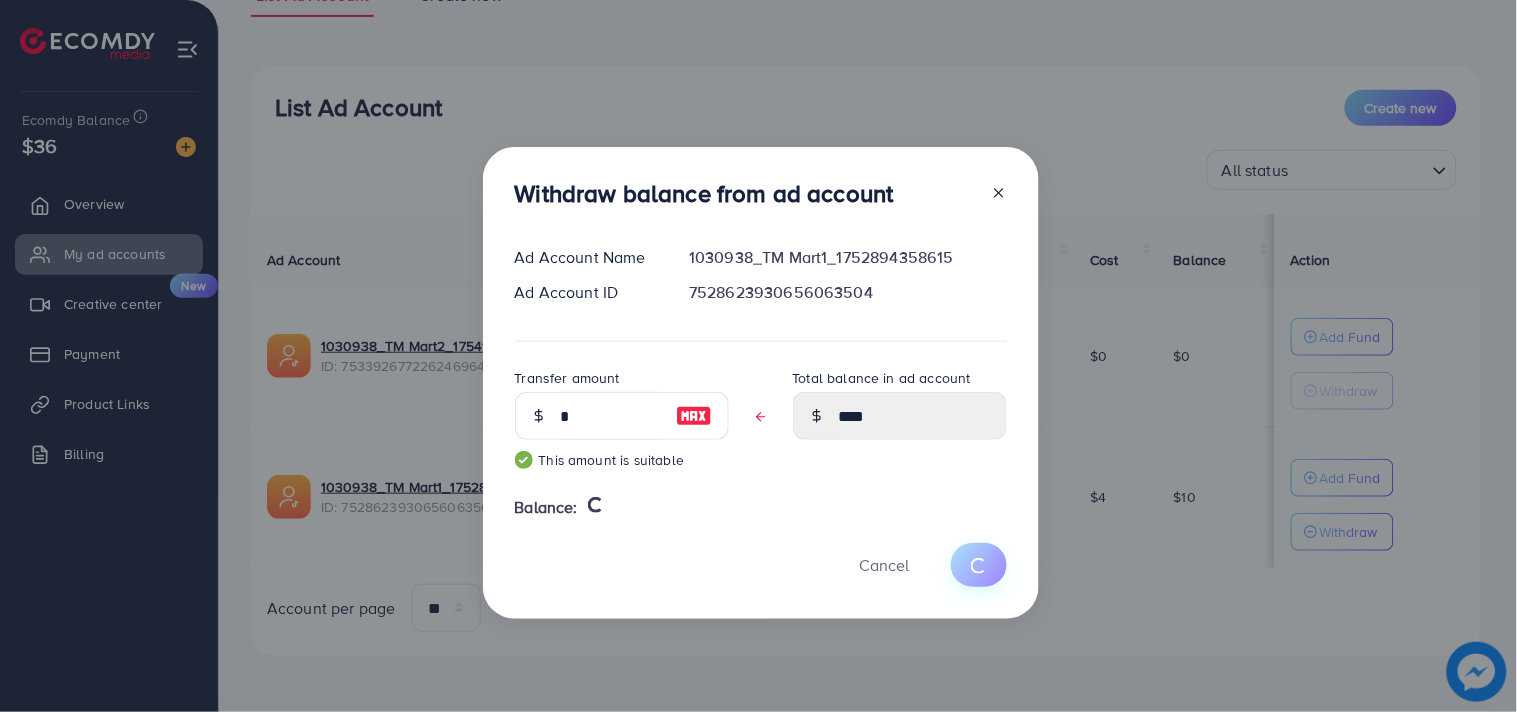 type 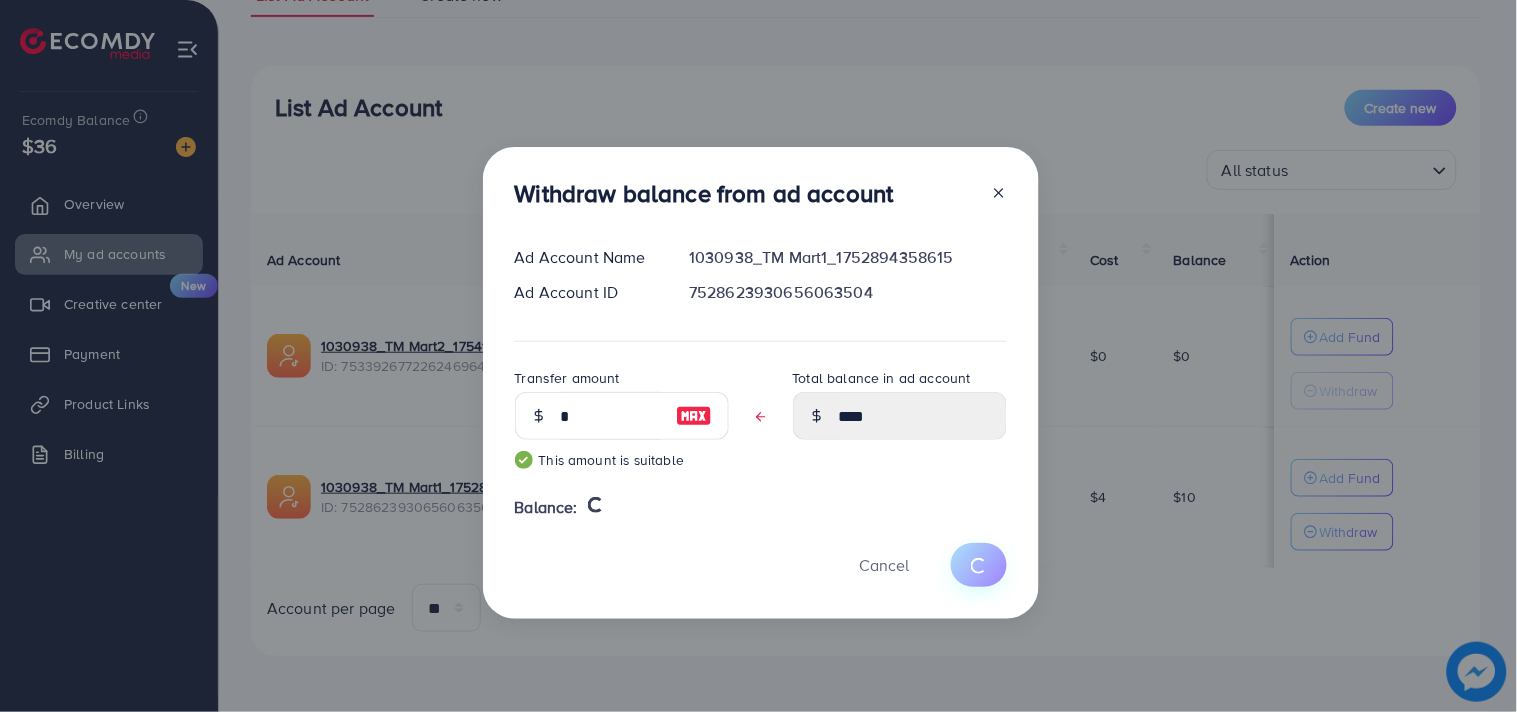 type on "**" 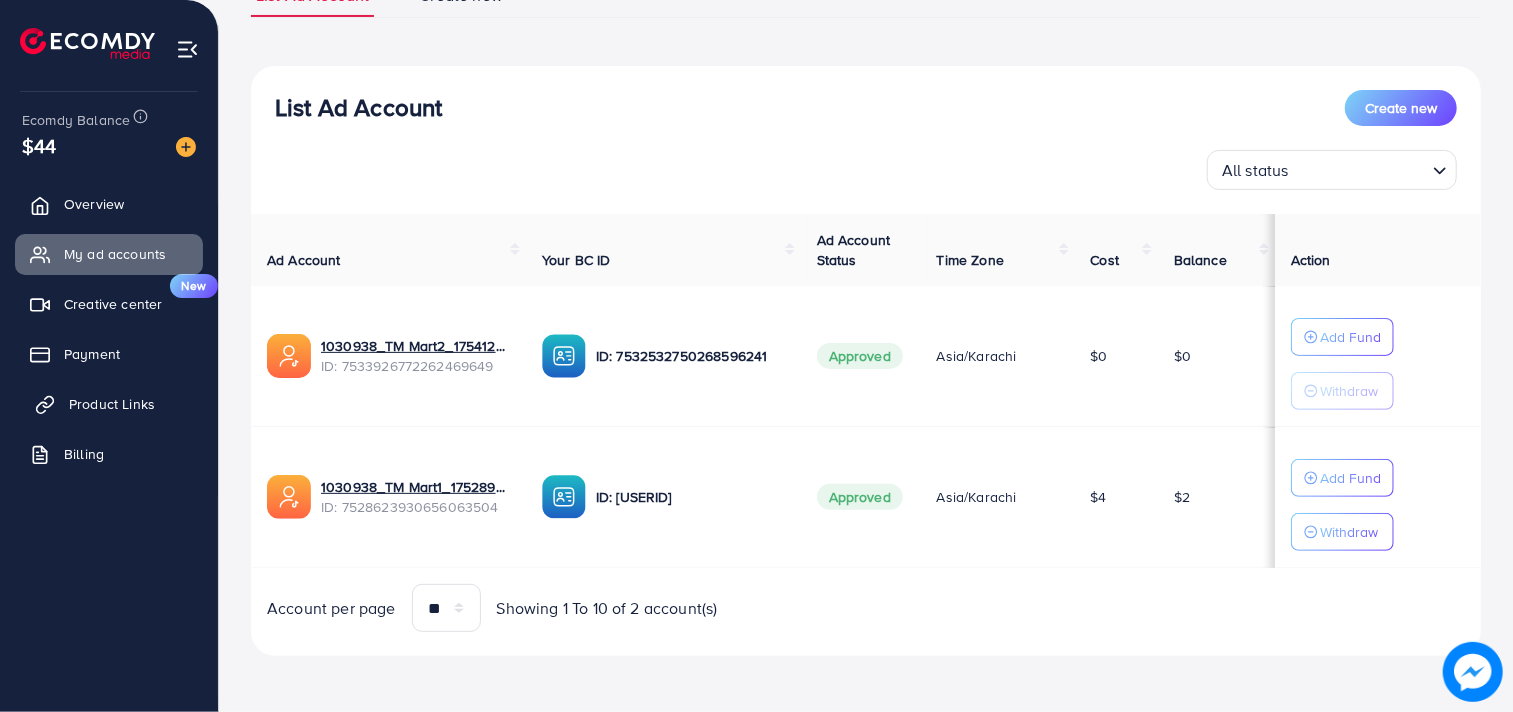 click on "Product Links" at bounding box center [112, 404] 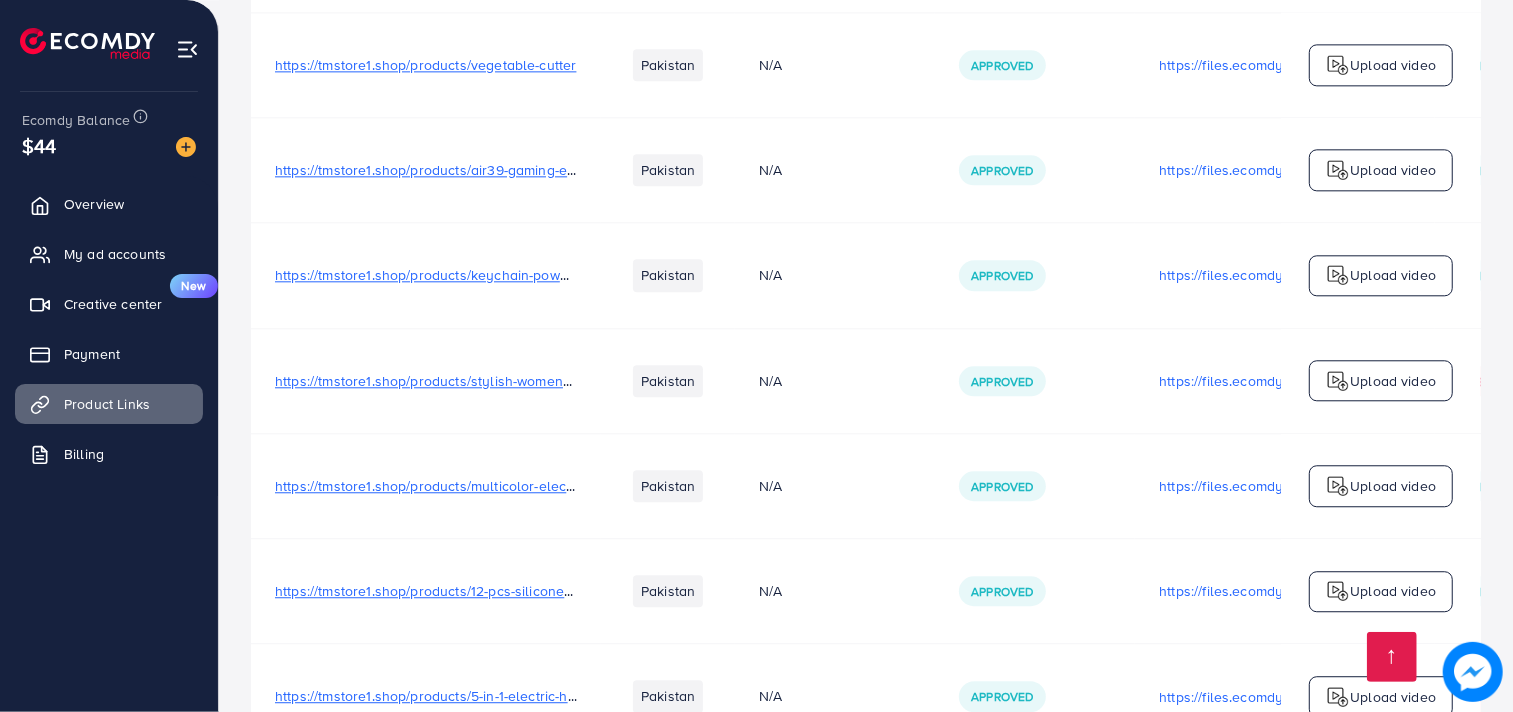 scroll, scrollTop: 3090, scrollLeft: 0, axis: vertical 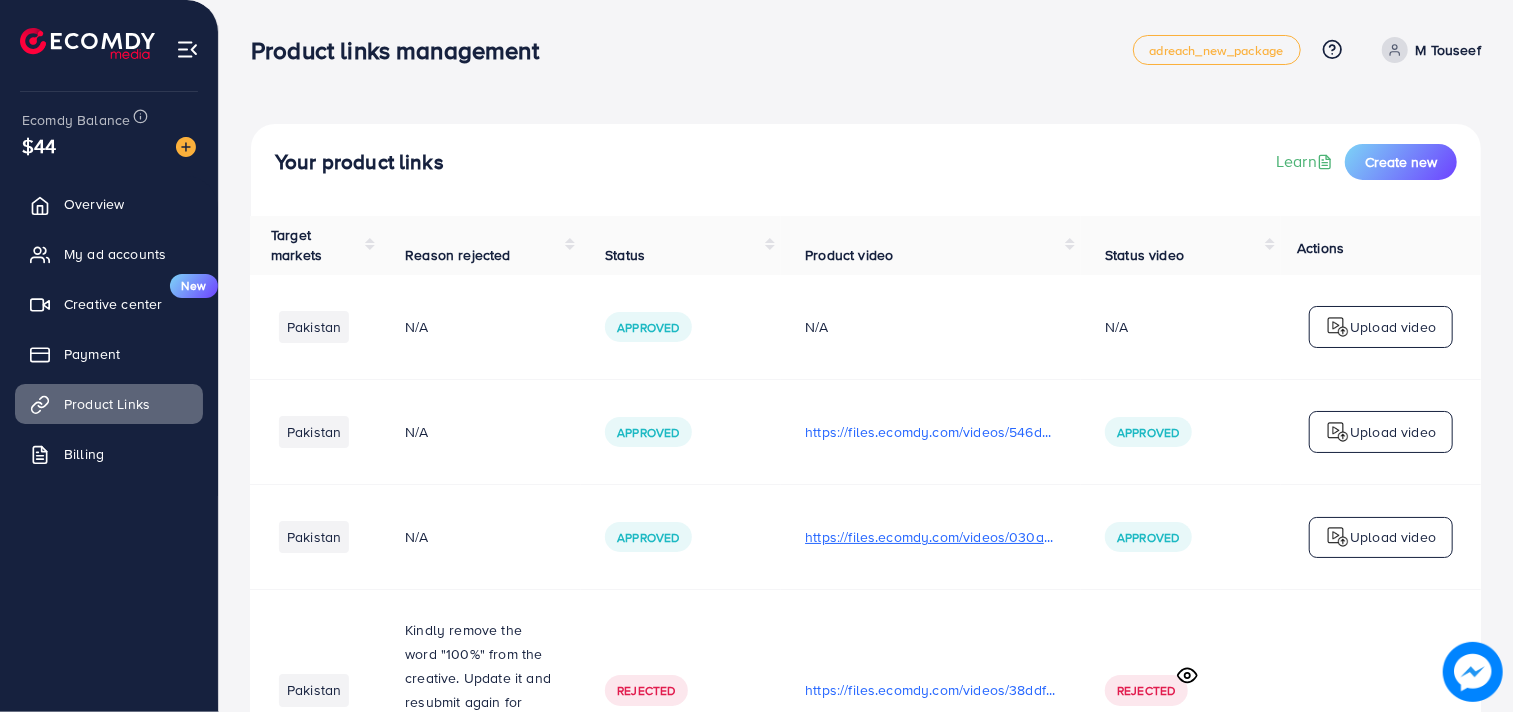 click on "https://files.ecomdy.com/videos/030aadf6-f668-4564-b29f-88abc275d6c3-1753855125979.mp4" at bounding box center [931, 537] 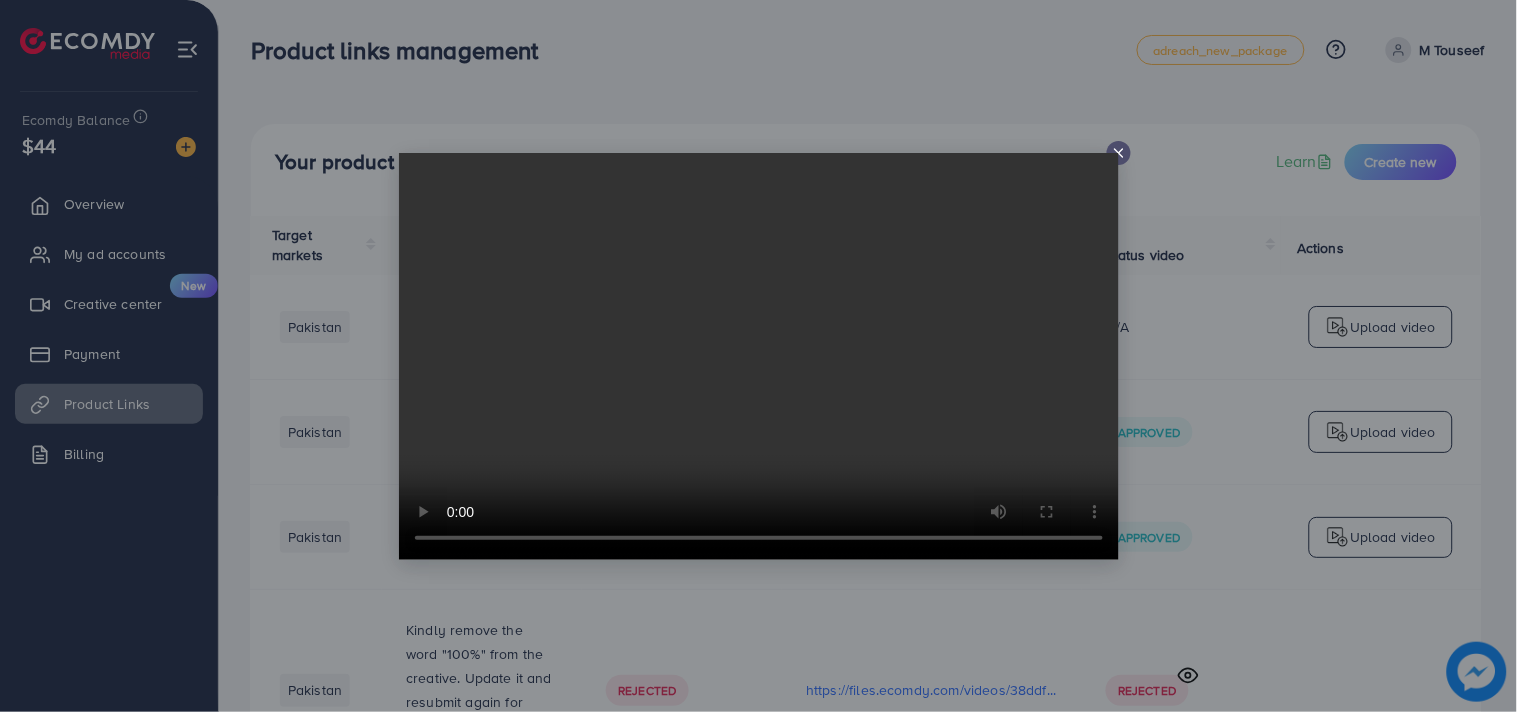 click 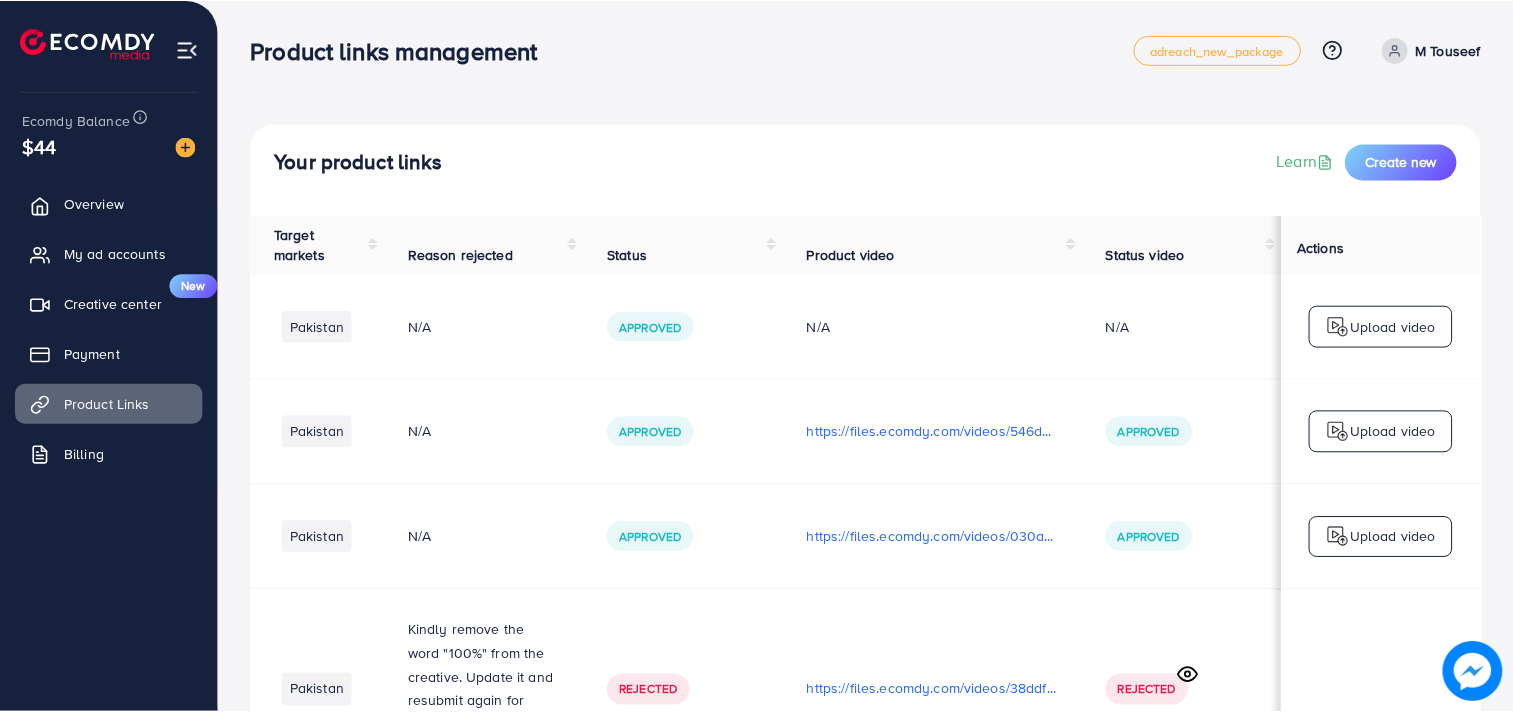 scroll, scrollTop: 0, scrollLeft: 350, axis: horizontal 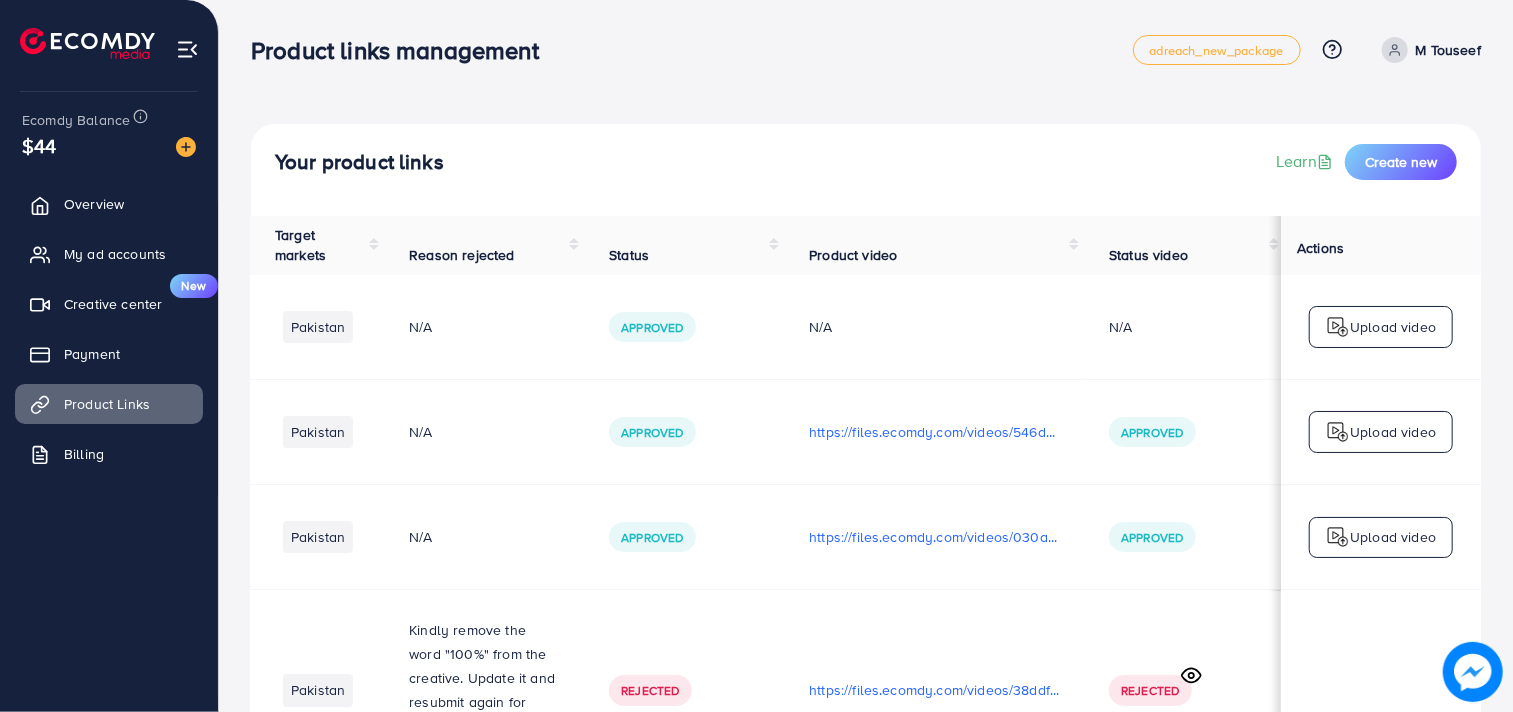 click on "Product links management   adreach_new_package  Help Center Contact Support Plans and Pricing Term and policy About Us  M [LASTNAME]  Profile Log out" at bounding box center [866, 49] 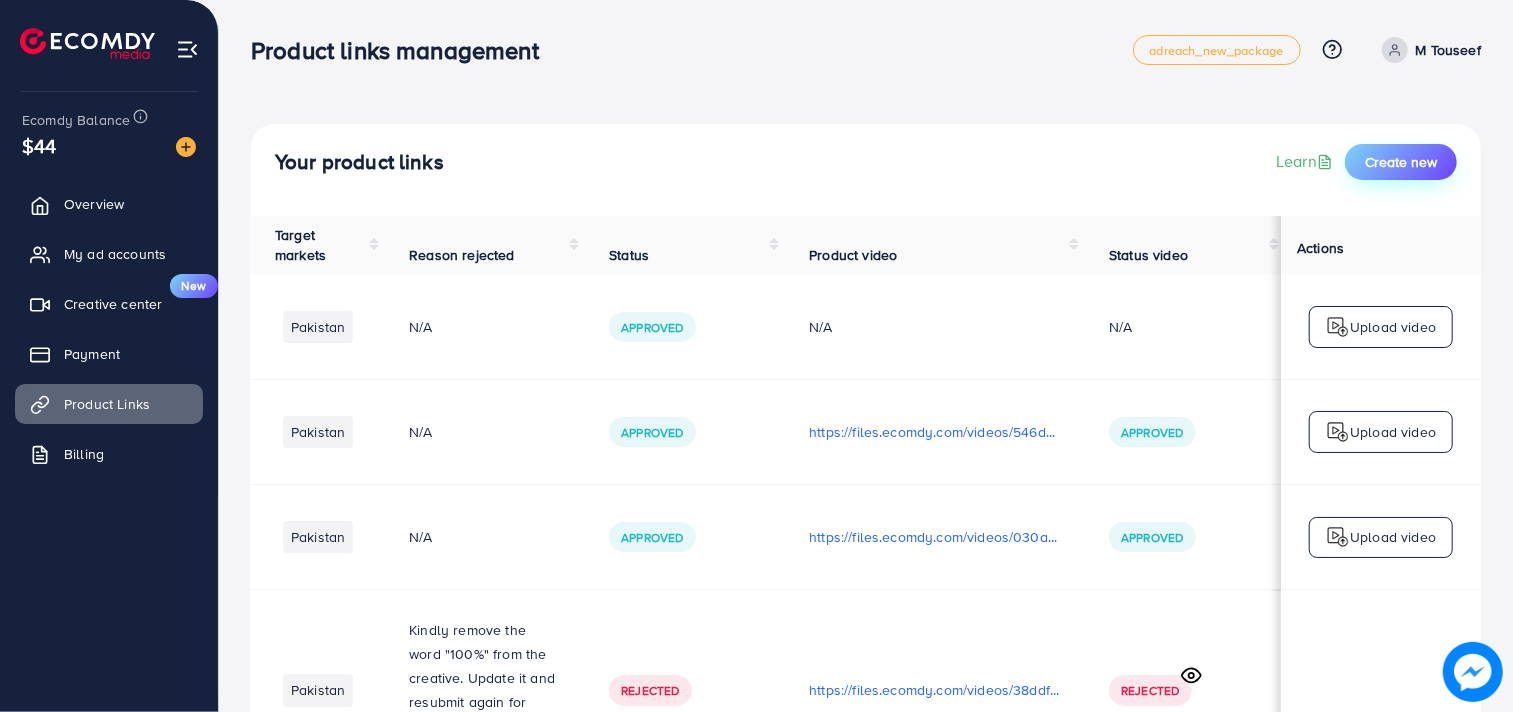 click on "Create new" at bounding box center [1401, 162] 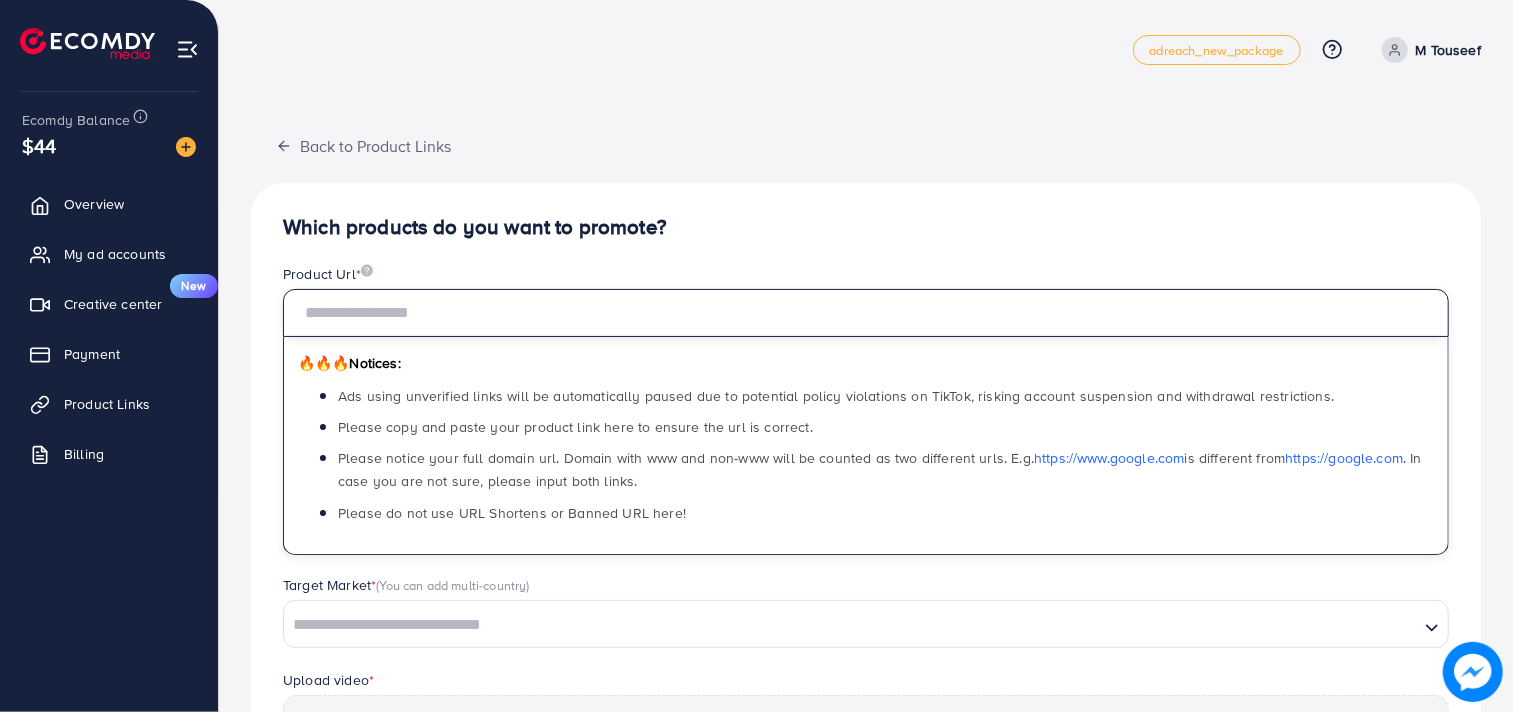 click at bounding box center (866, 313) 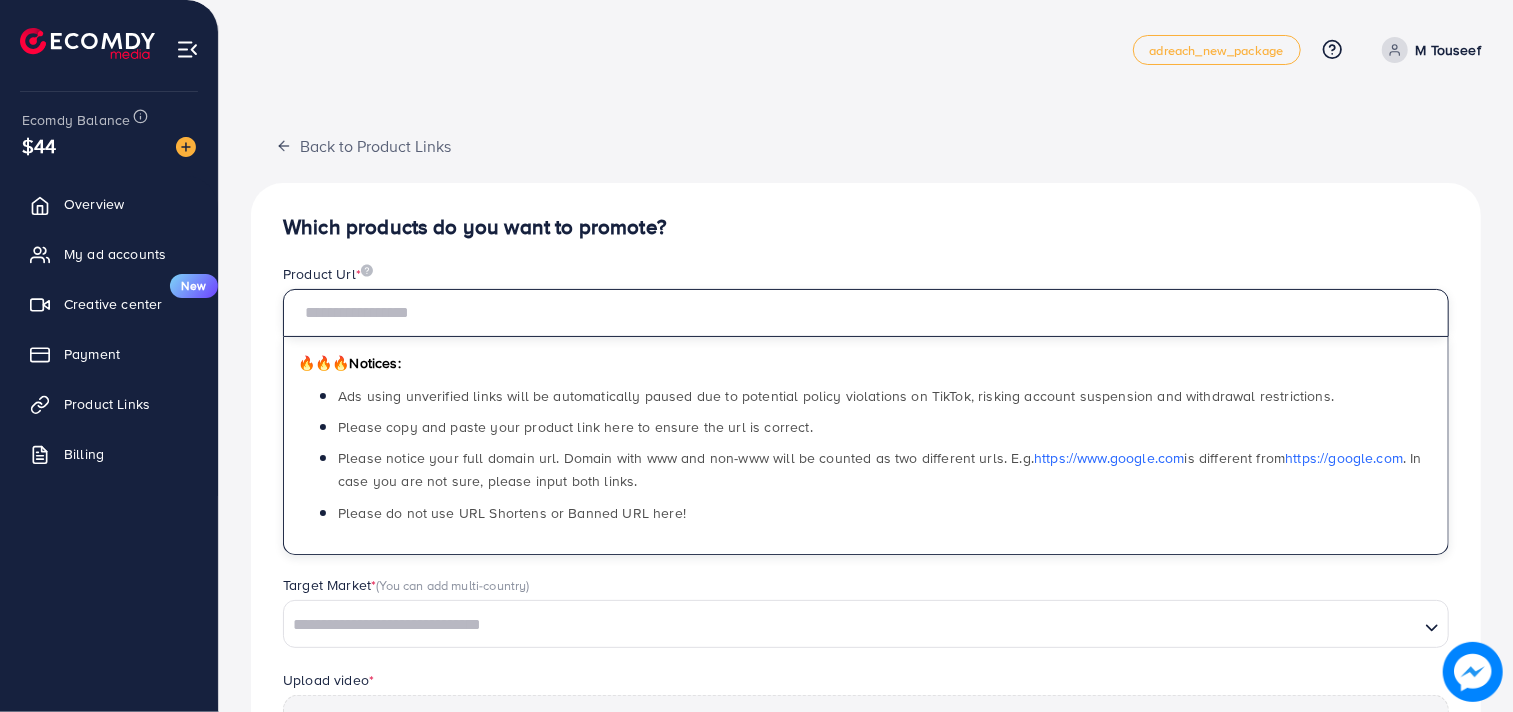 paste on "**********" 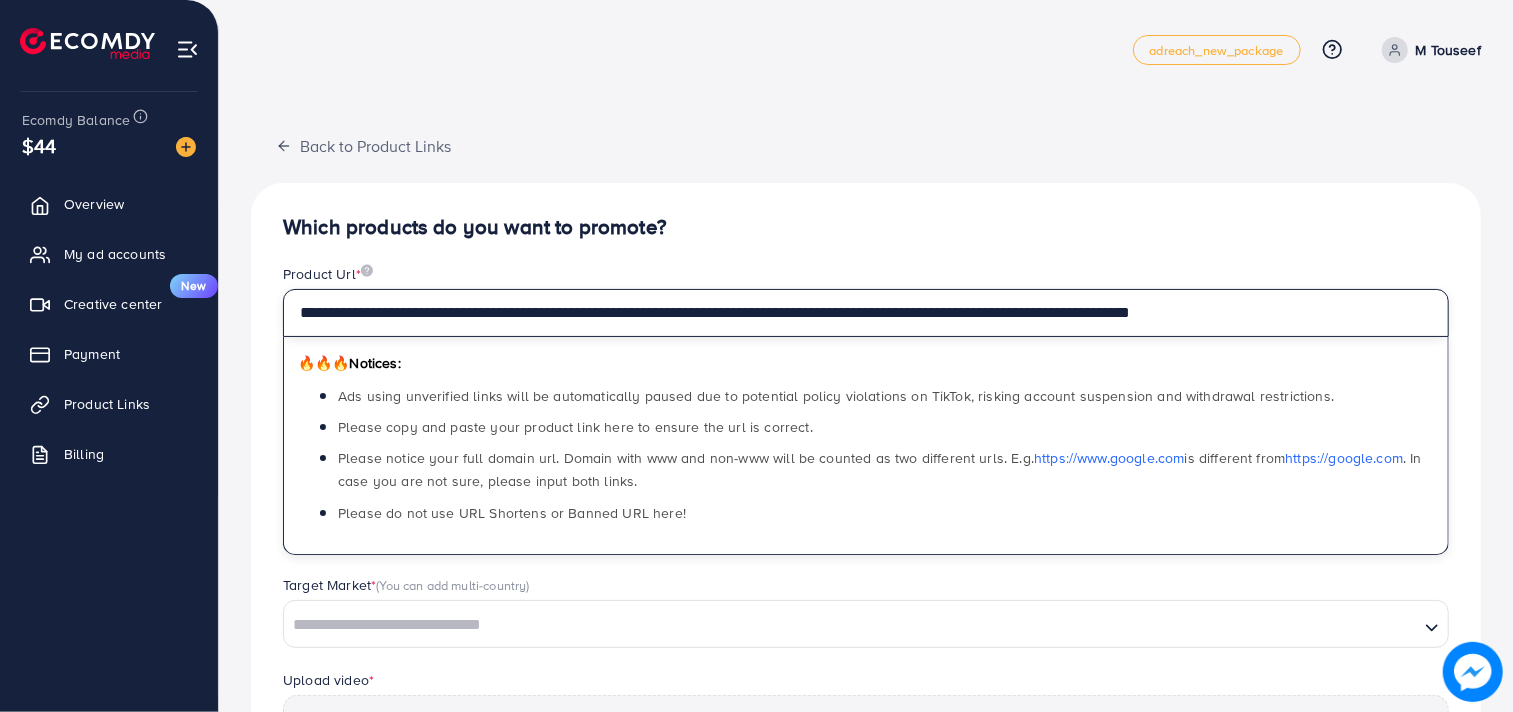 type on "**********" 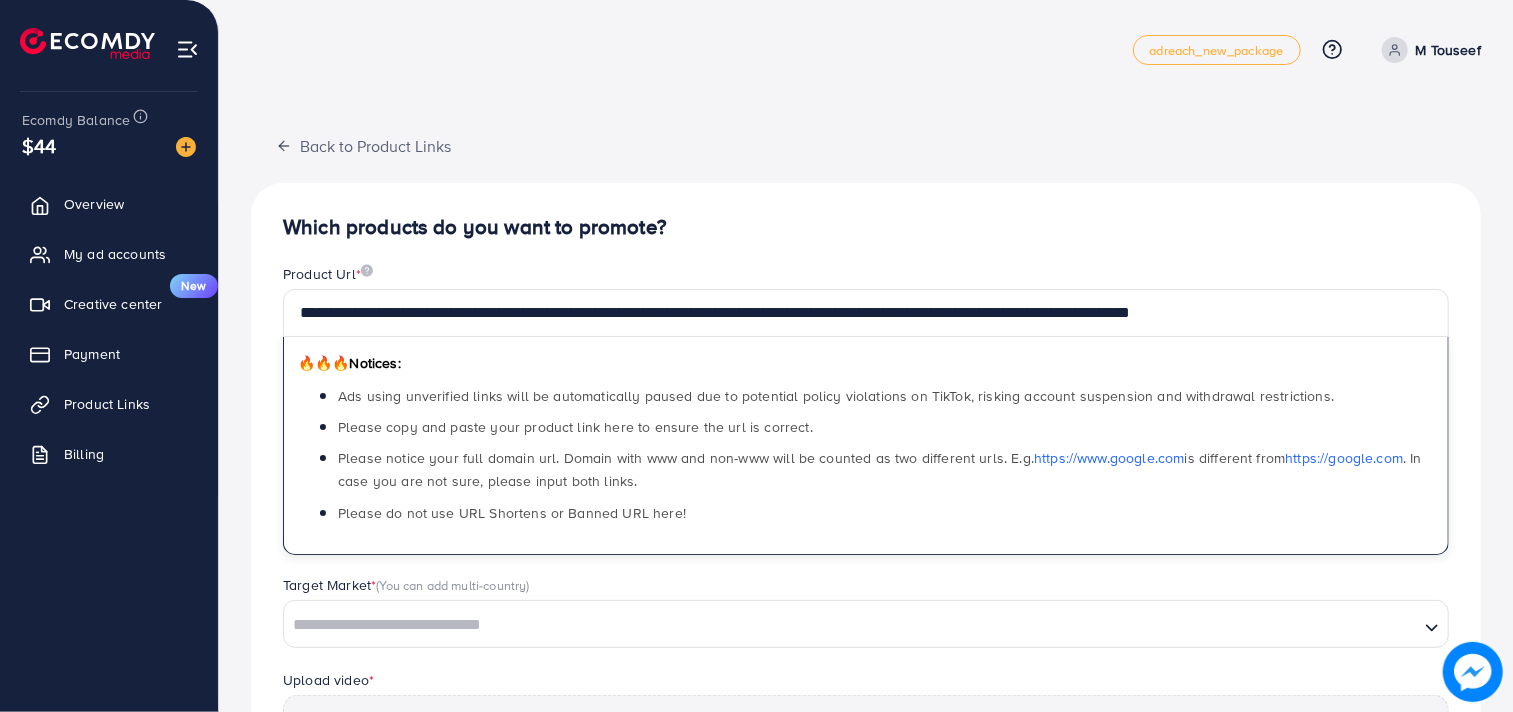 click at bounding box center [851, 625] 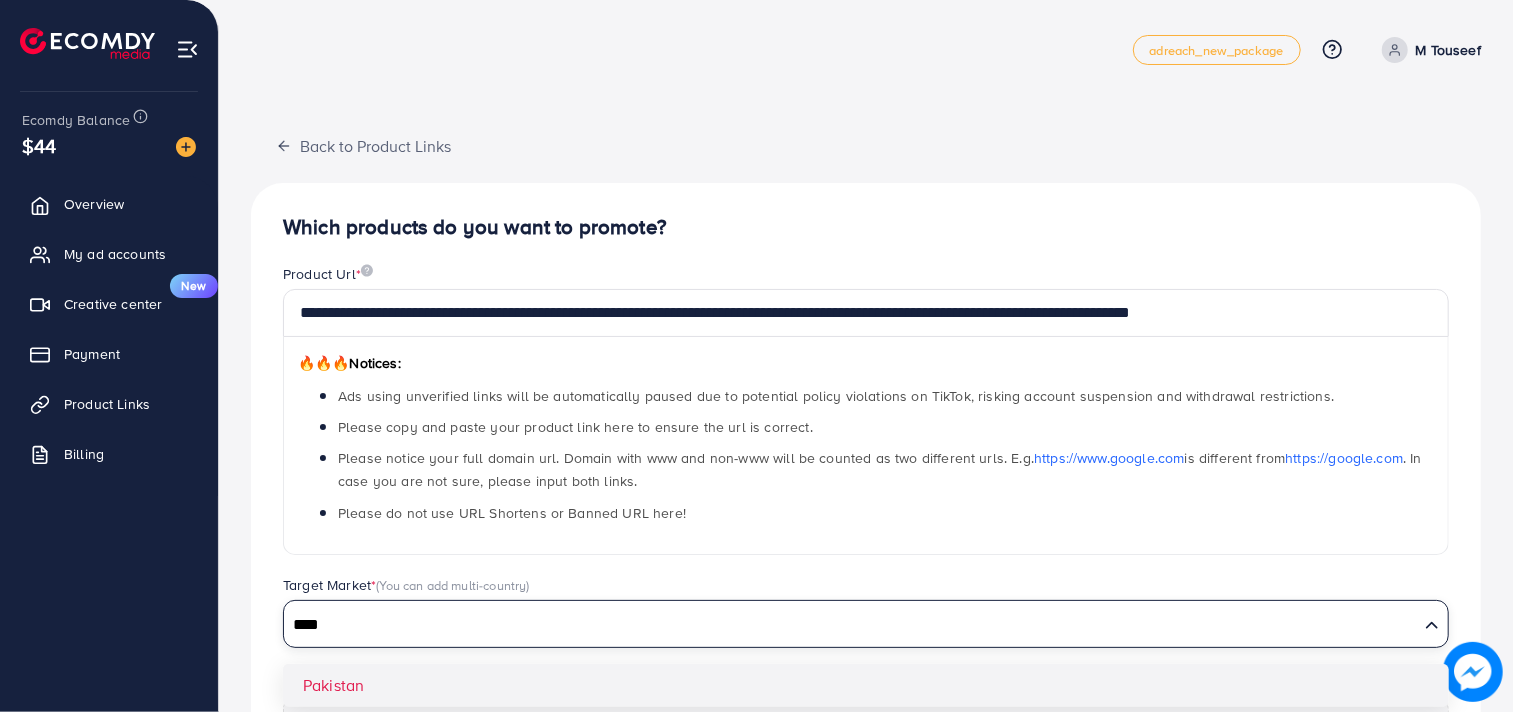 type on "****" 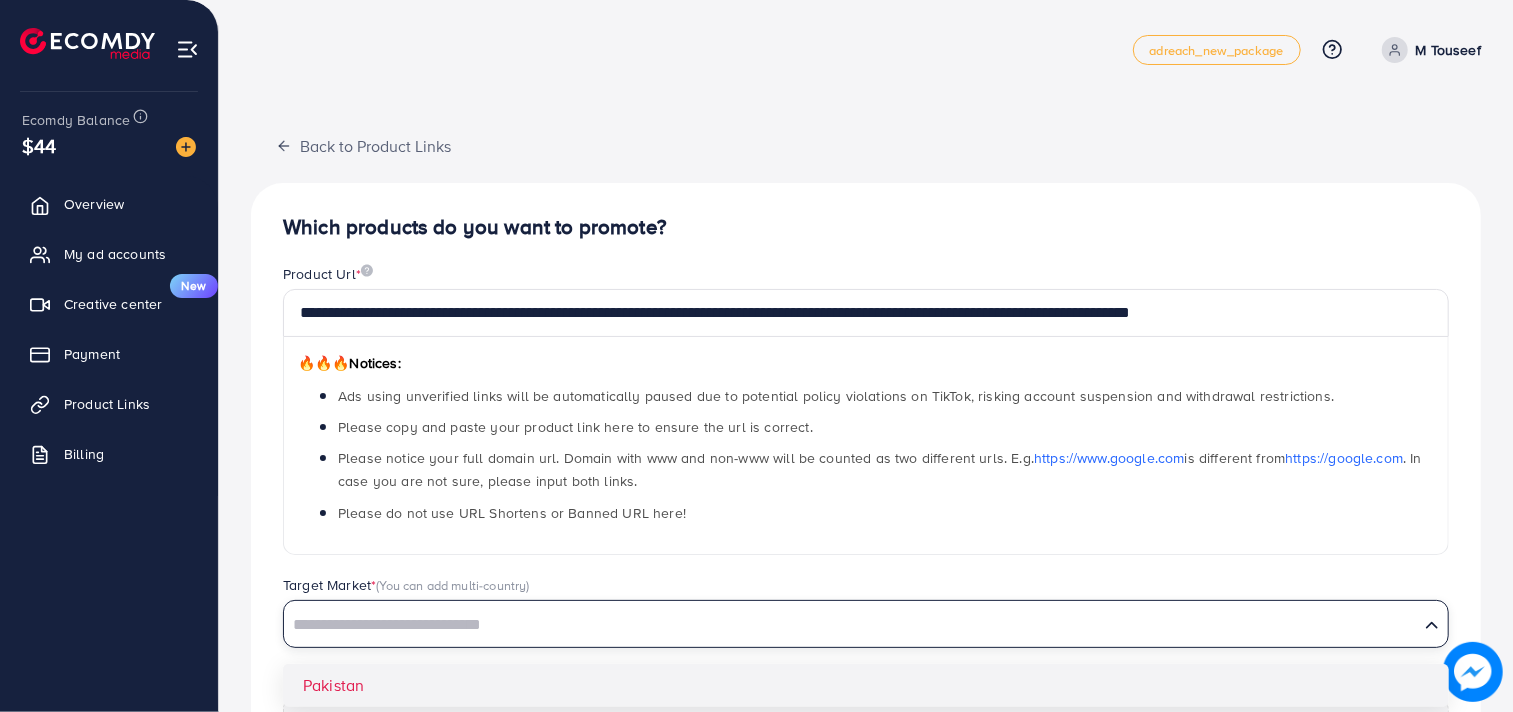 click on "**********" at bounding box center (866, 626) 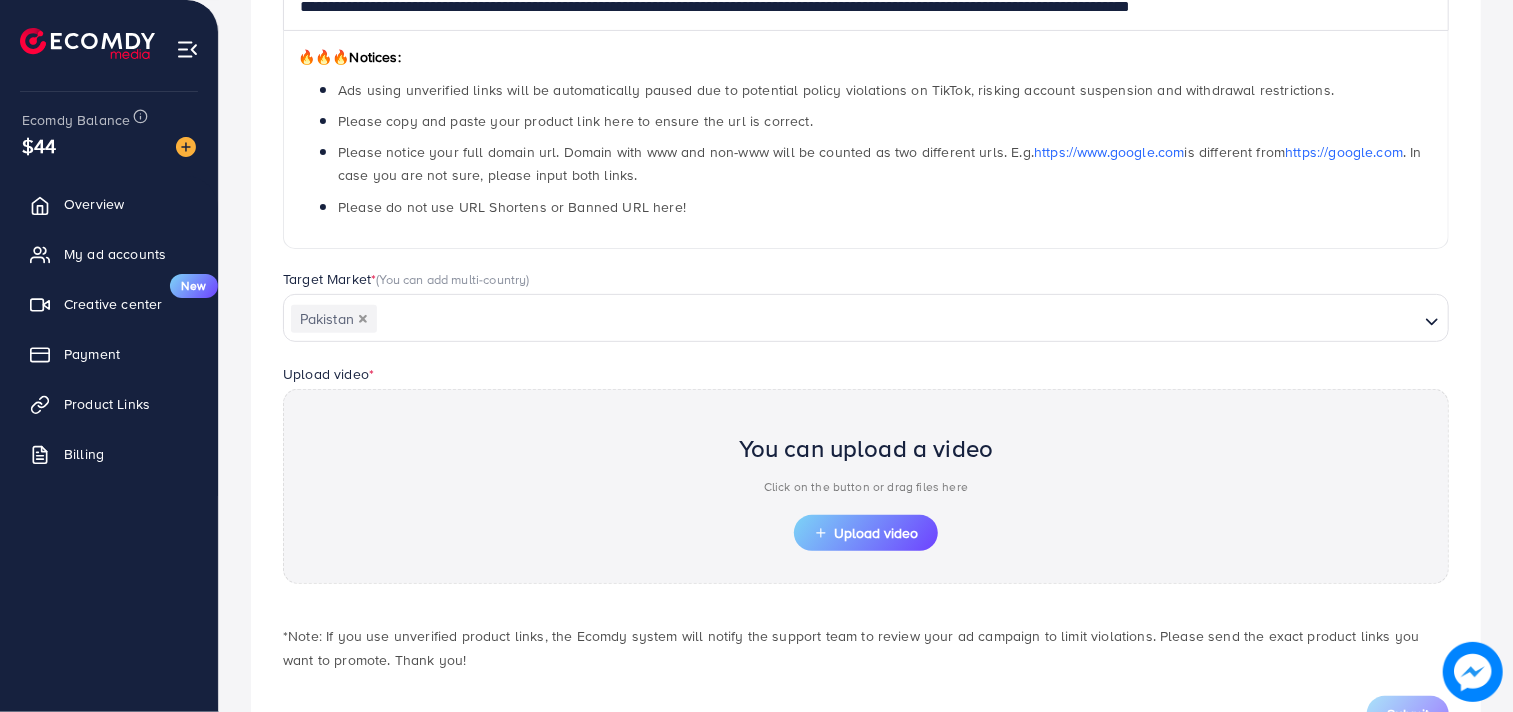scroll, scrollTop: 390, scrollLeft: 0, axis: vertical 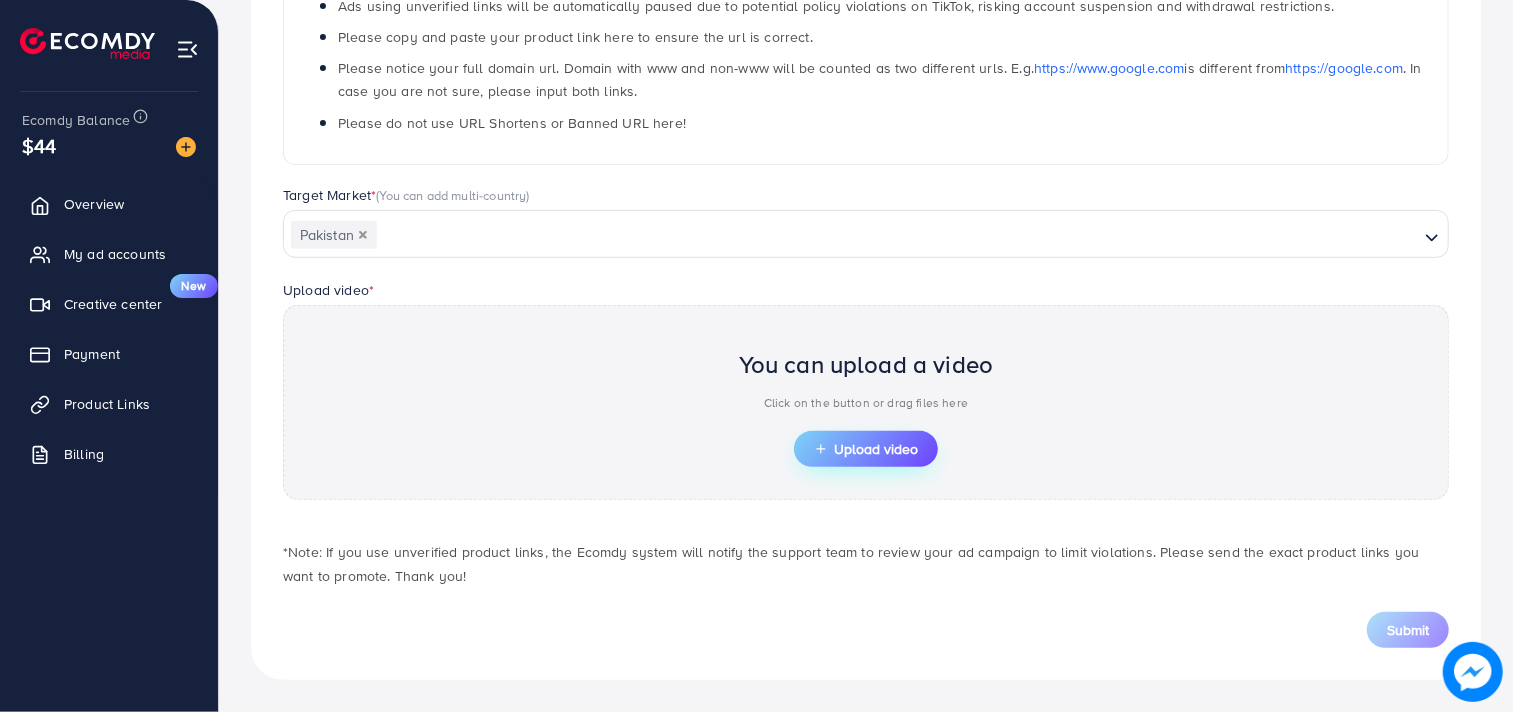 click on "Upload video" at bounding box center (866, 449) 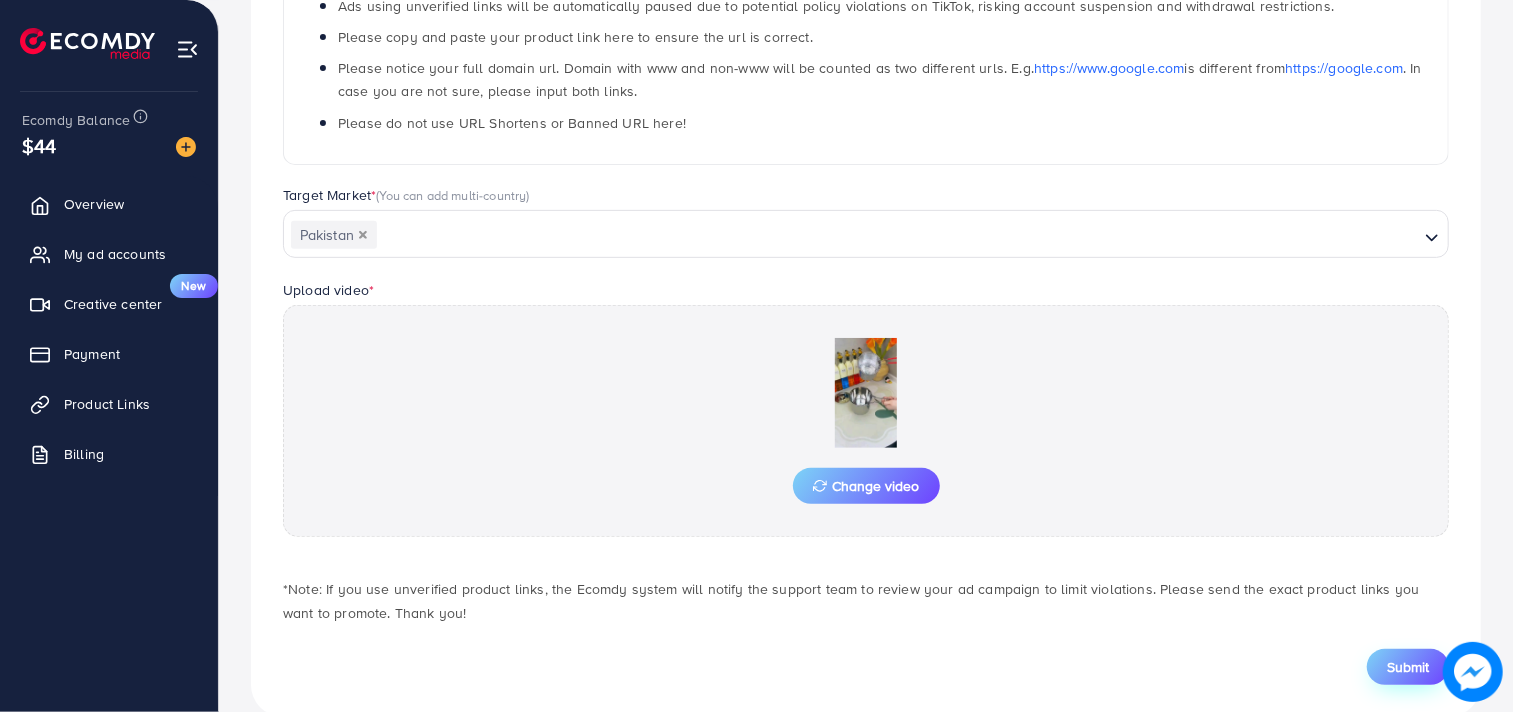 scroll, scrollTop: 426, scrollLeft: 0, axis: vertical 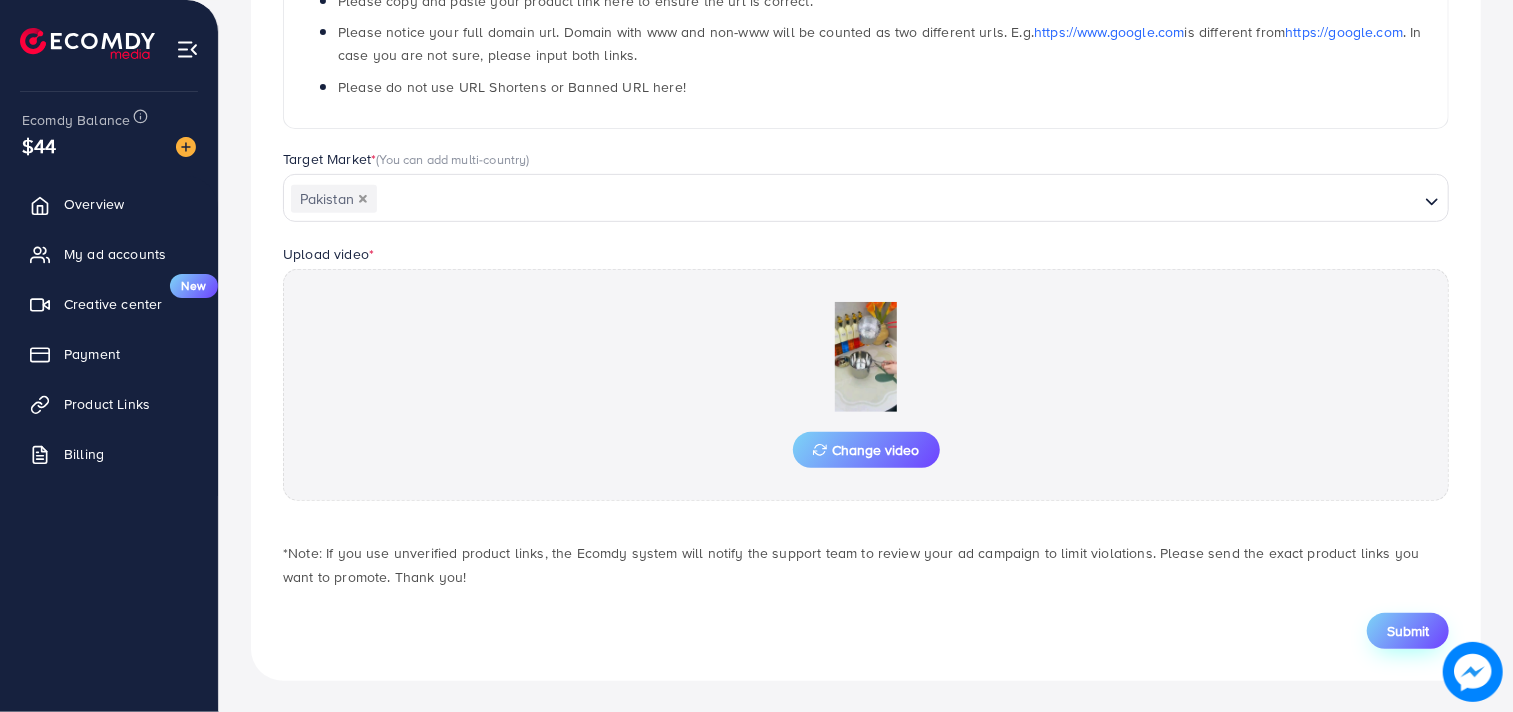 click on "Submit" at bounding box center (1408, 631) 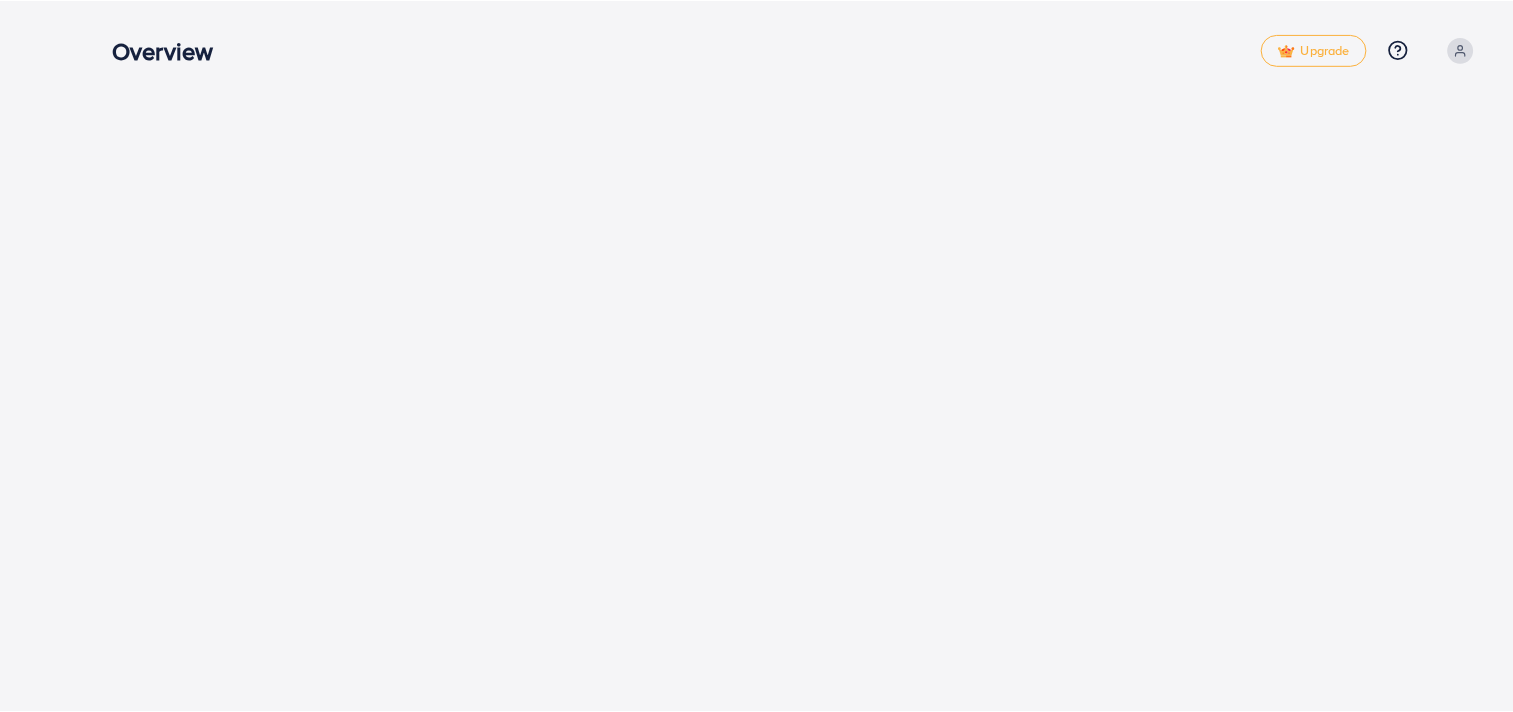 scroll, scrollTop: 0, scrollLeft: 0, axis: both 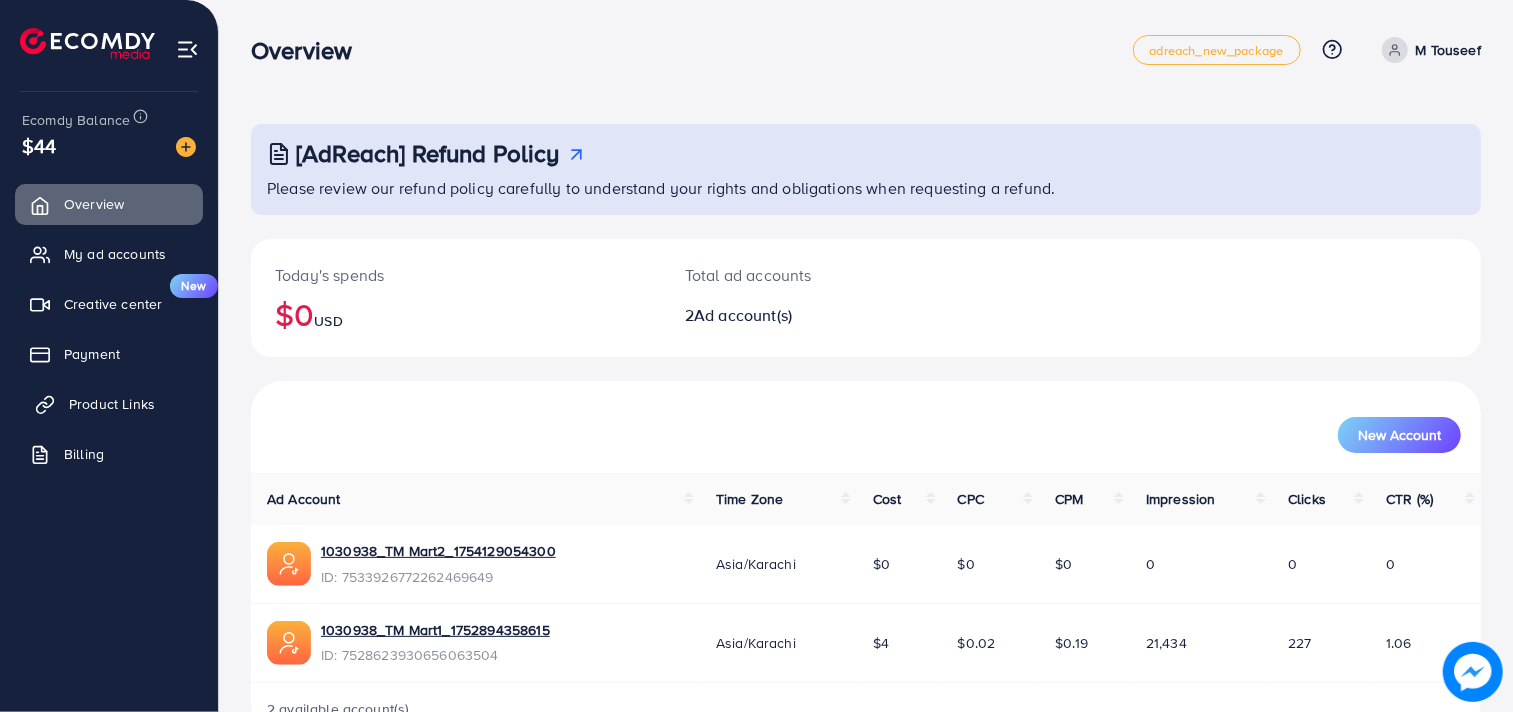 click on "Product Links" at bounding box center [112, 404] 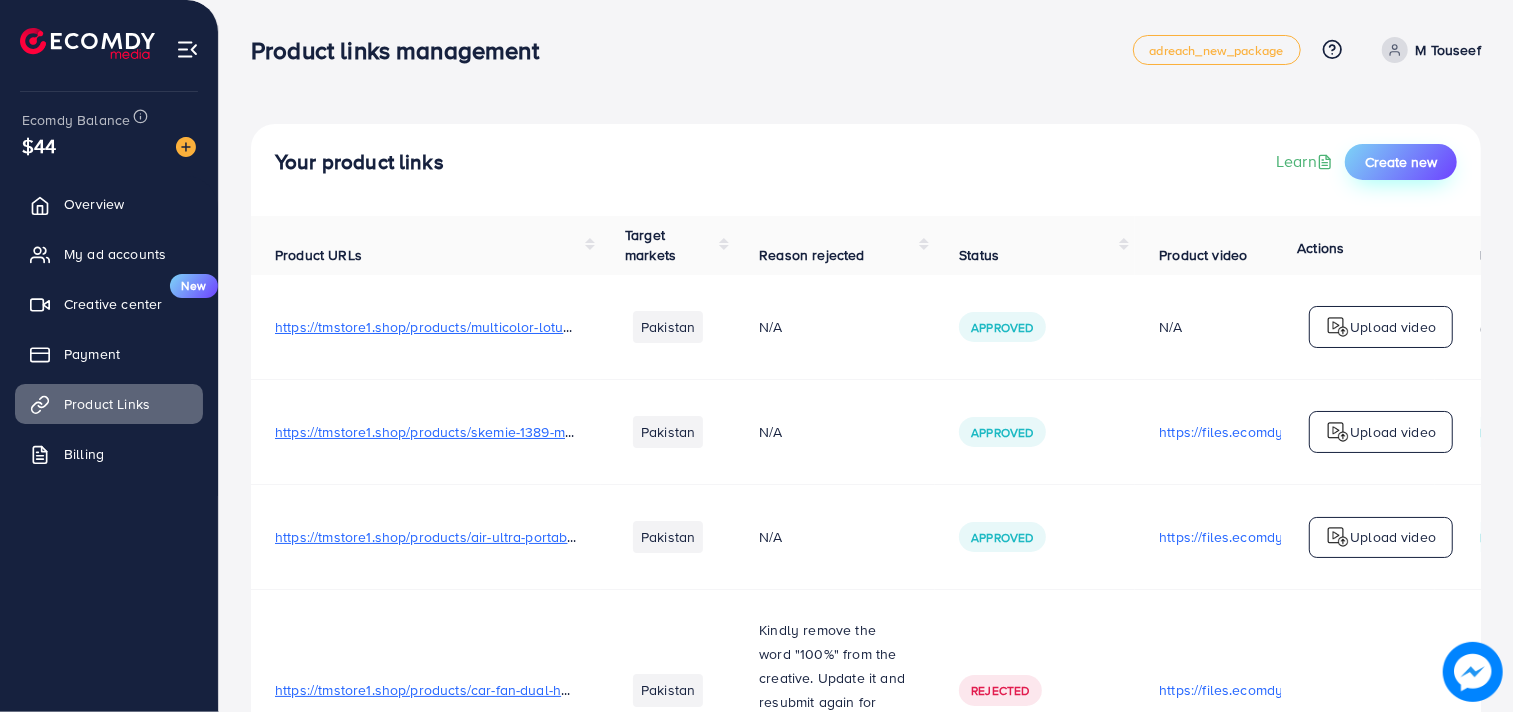 click on "Create new" at bounding box center (1401, 162) 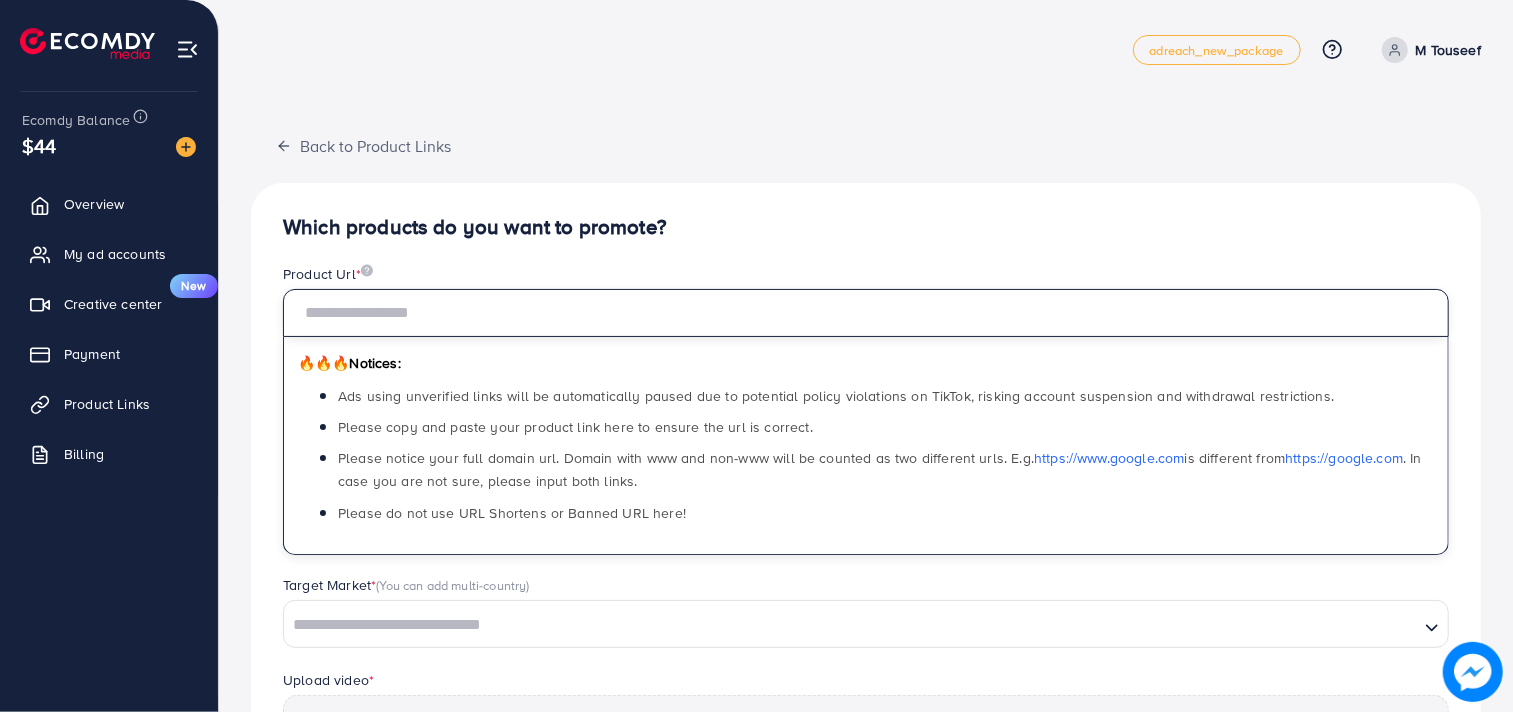 click at bounding box center (866, 313) 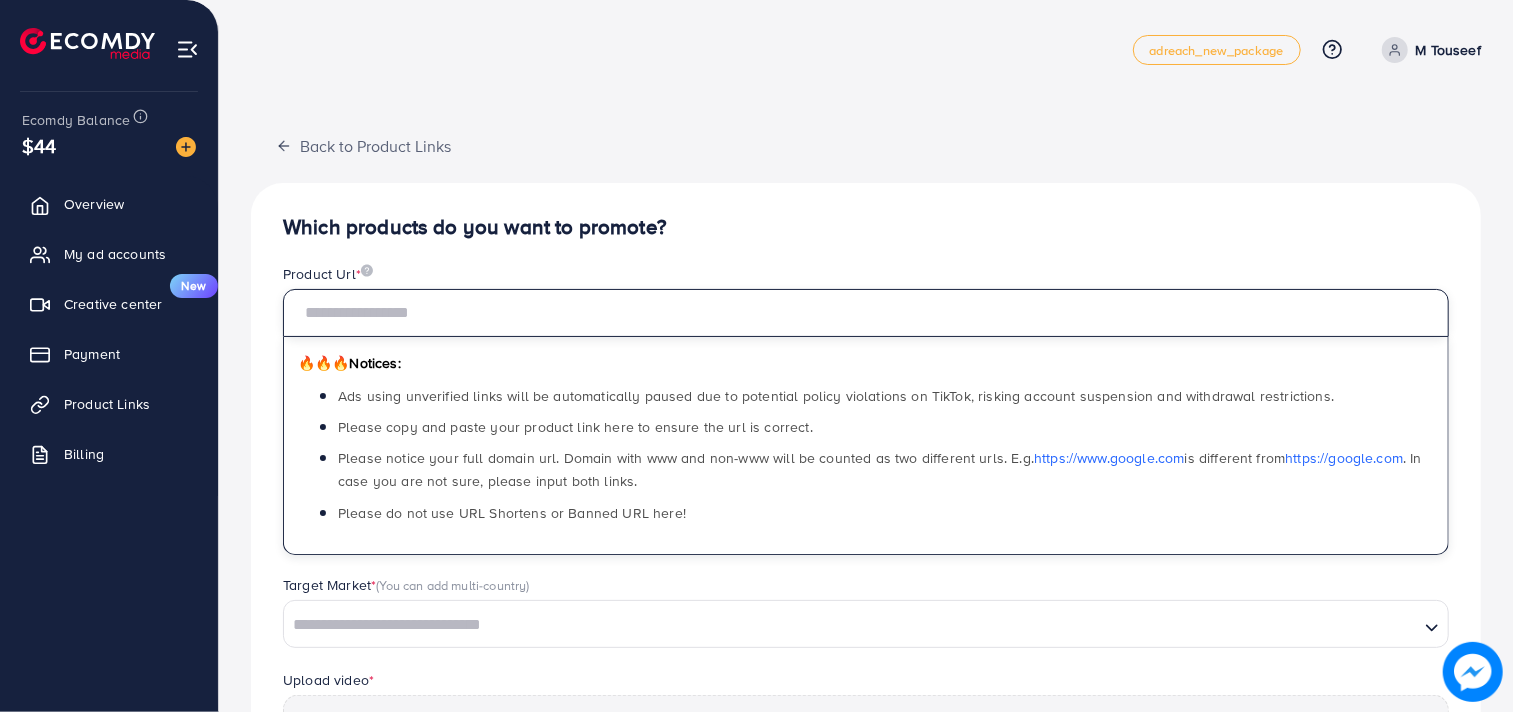 paste on "**********" 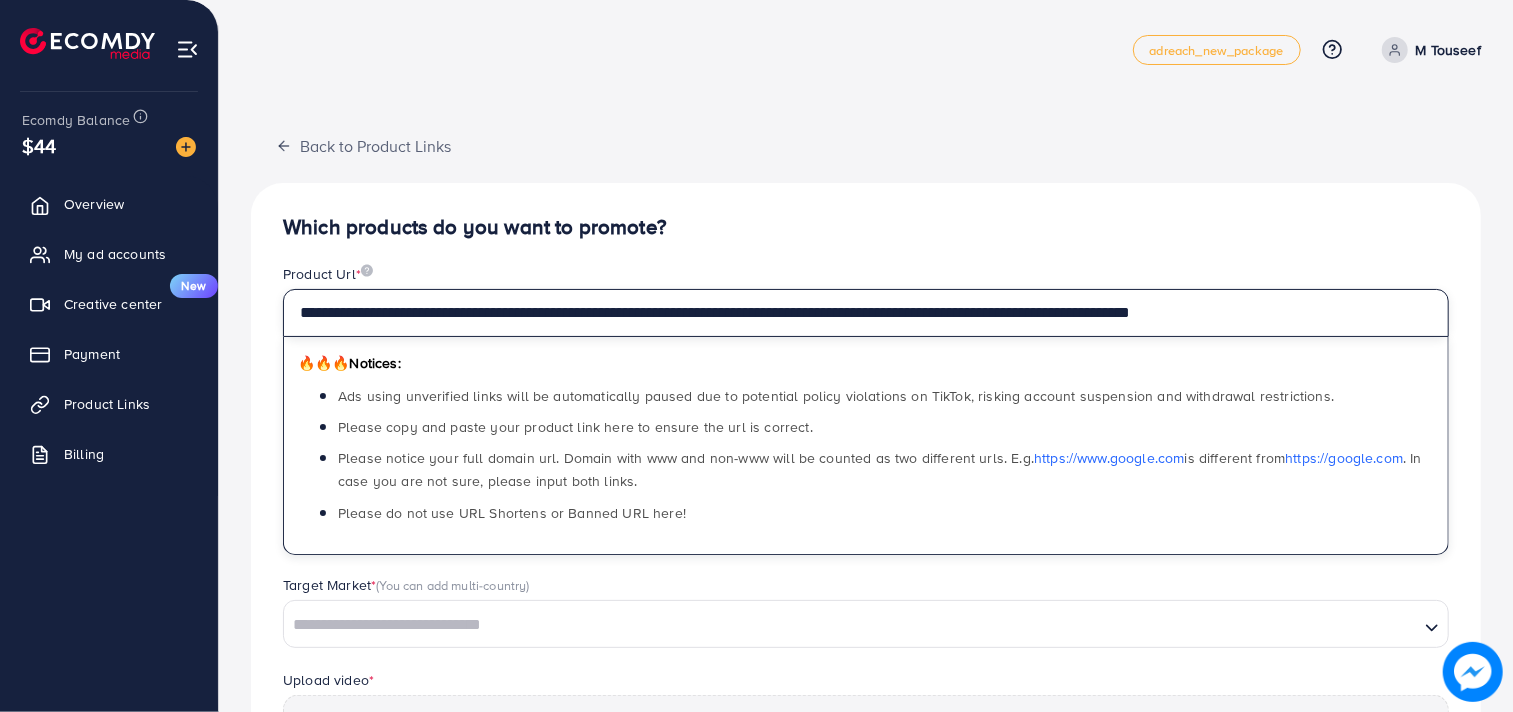 type on "**********" 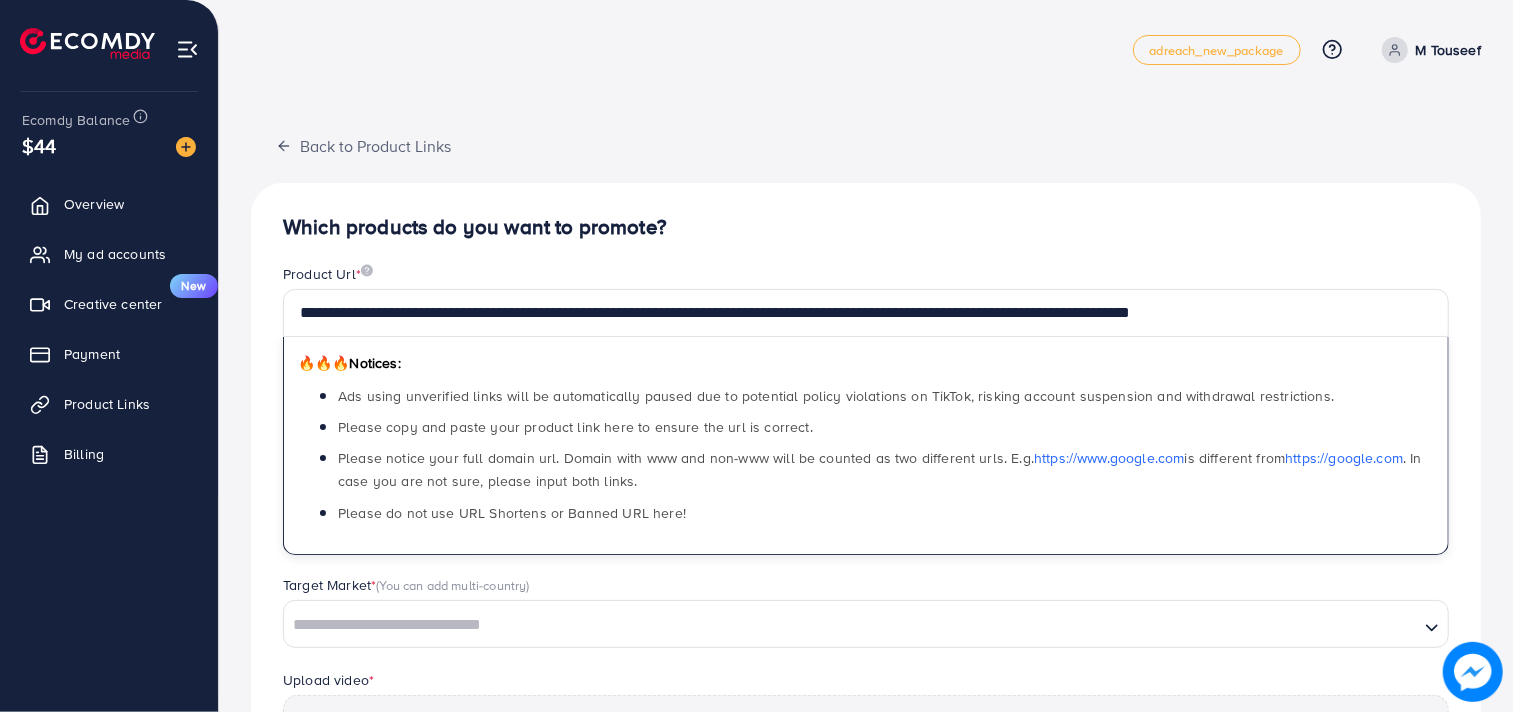 click at bounding box center (851, 625) 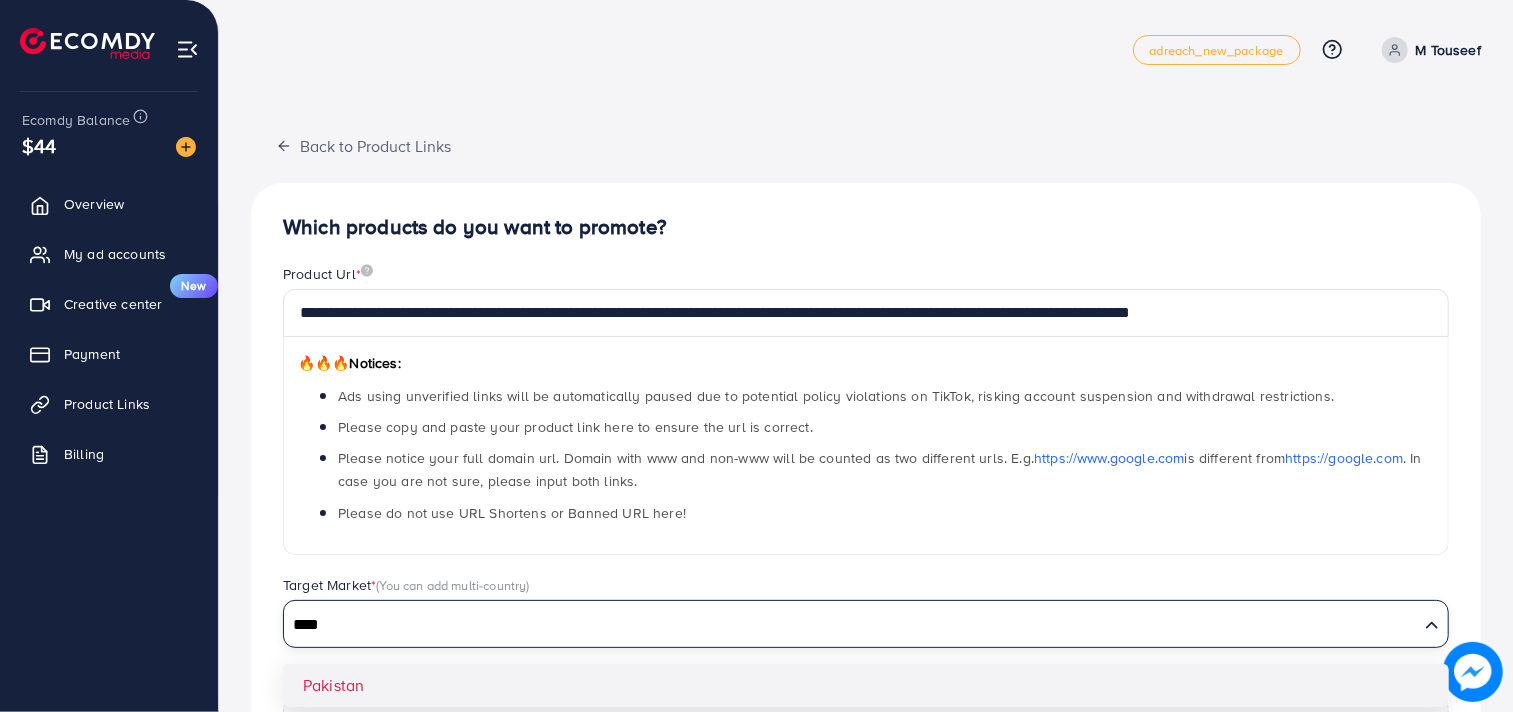 type on "****" 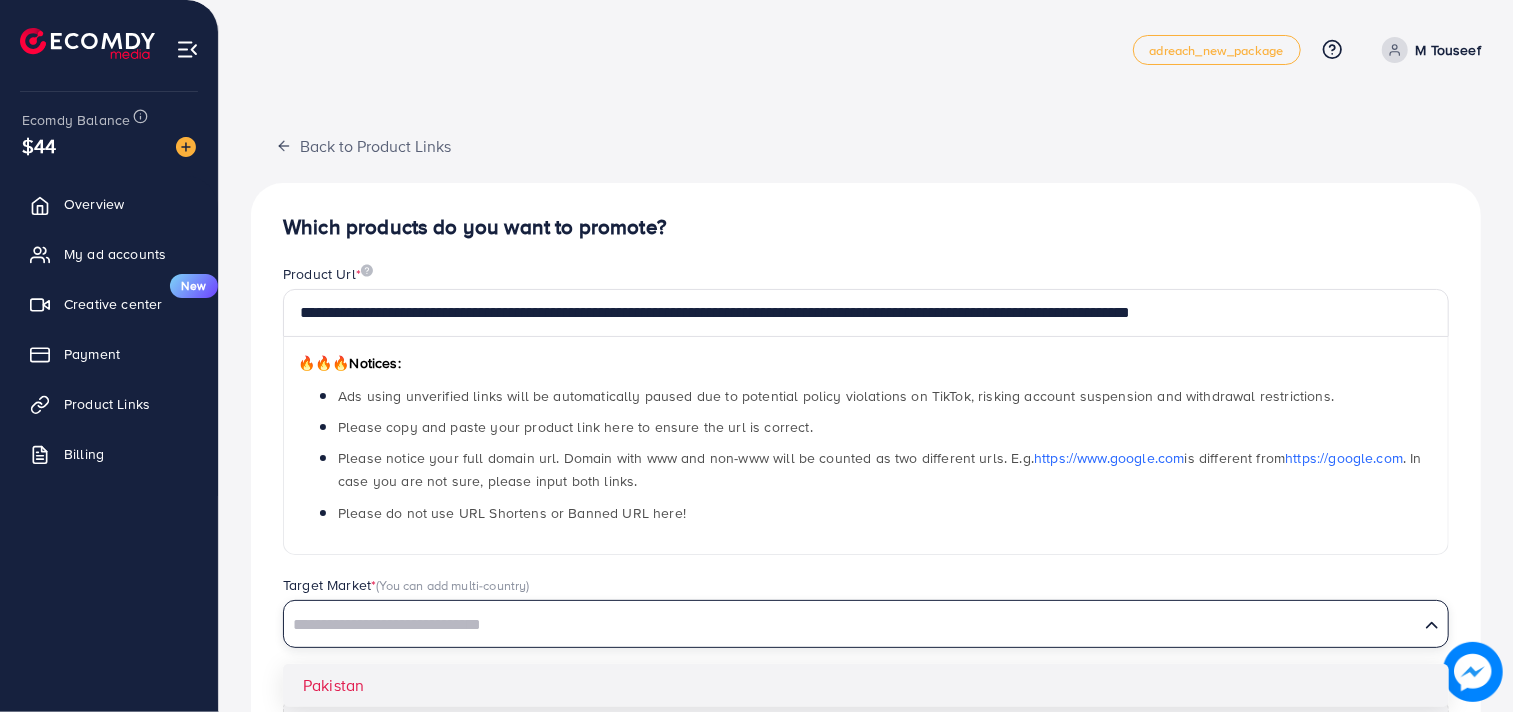 click on "**********" at bounding box center (866, 626) 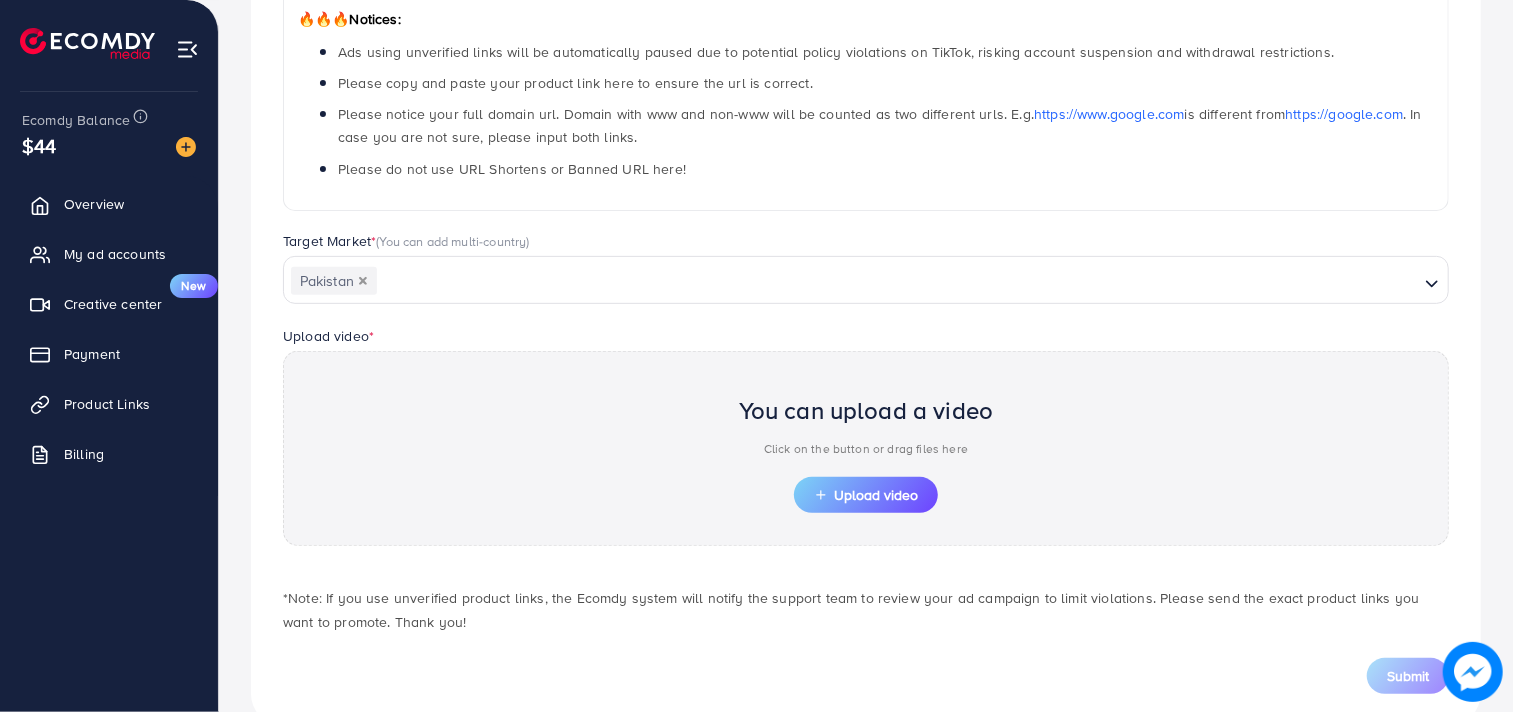 scroll, scrollTop: 347, scrollLeft: 0, axis: vertical 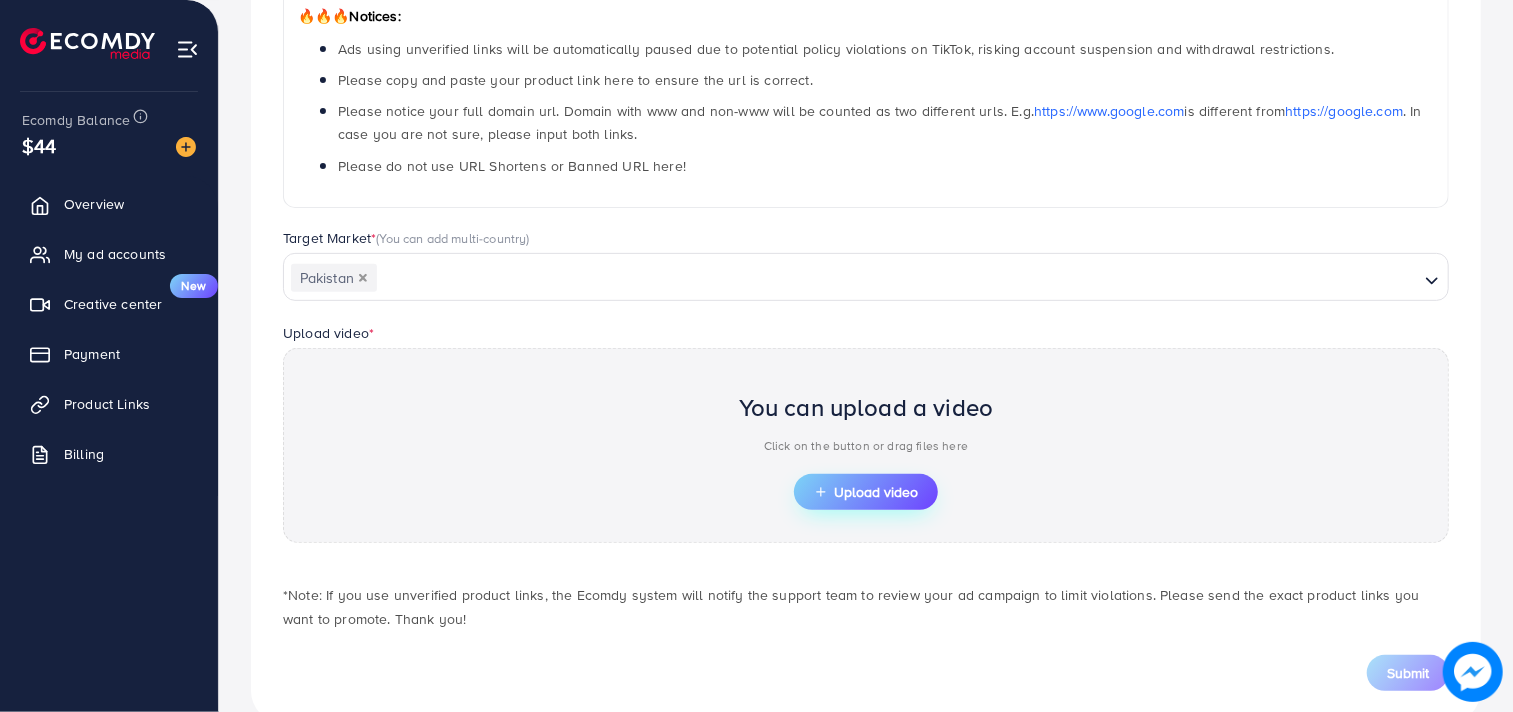 click on "Upload video" at bounding box center [866, 492] 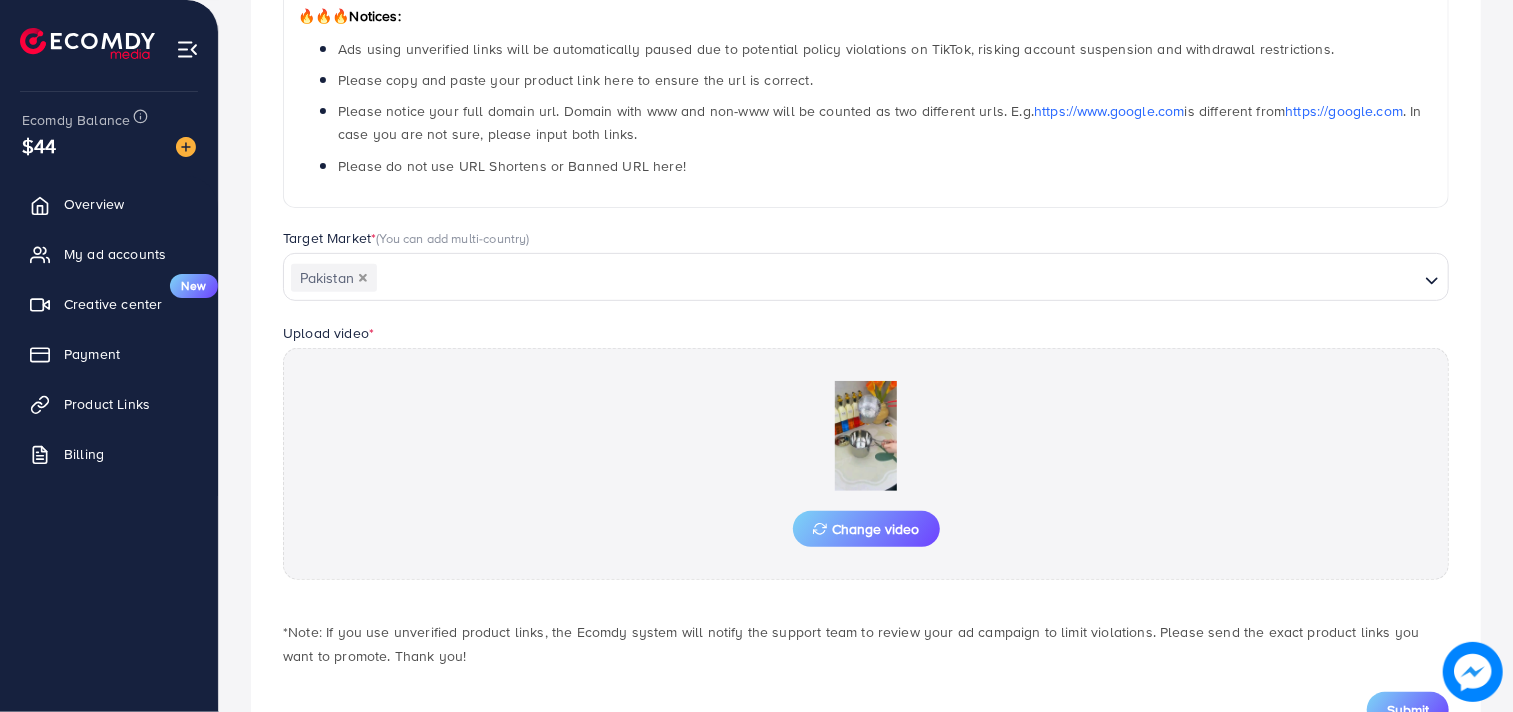 scroll, scrollTop: 426, scrollLeft: 0, axis: vertical 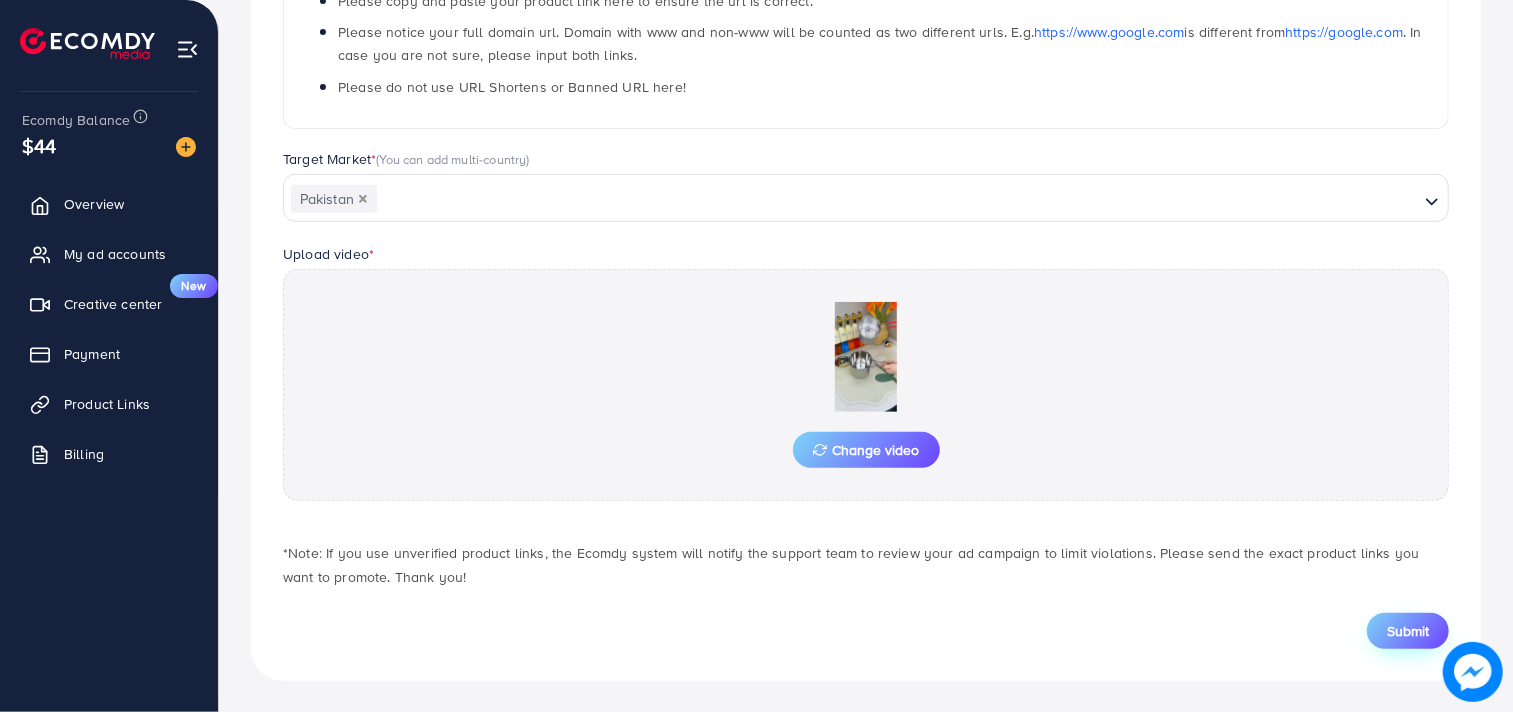 click on "Submit" at bounding box center (1408, 631) 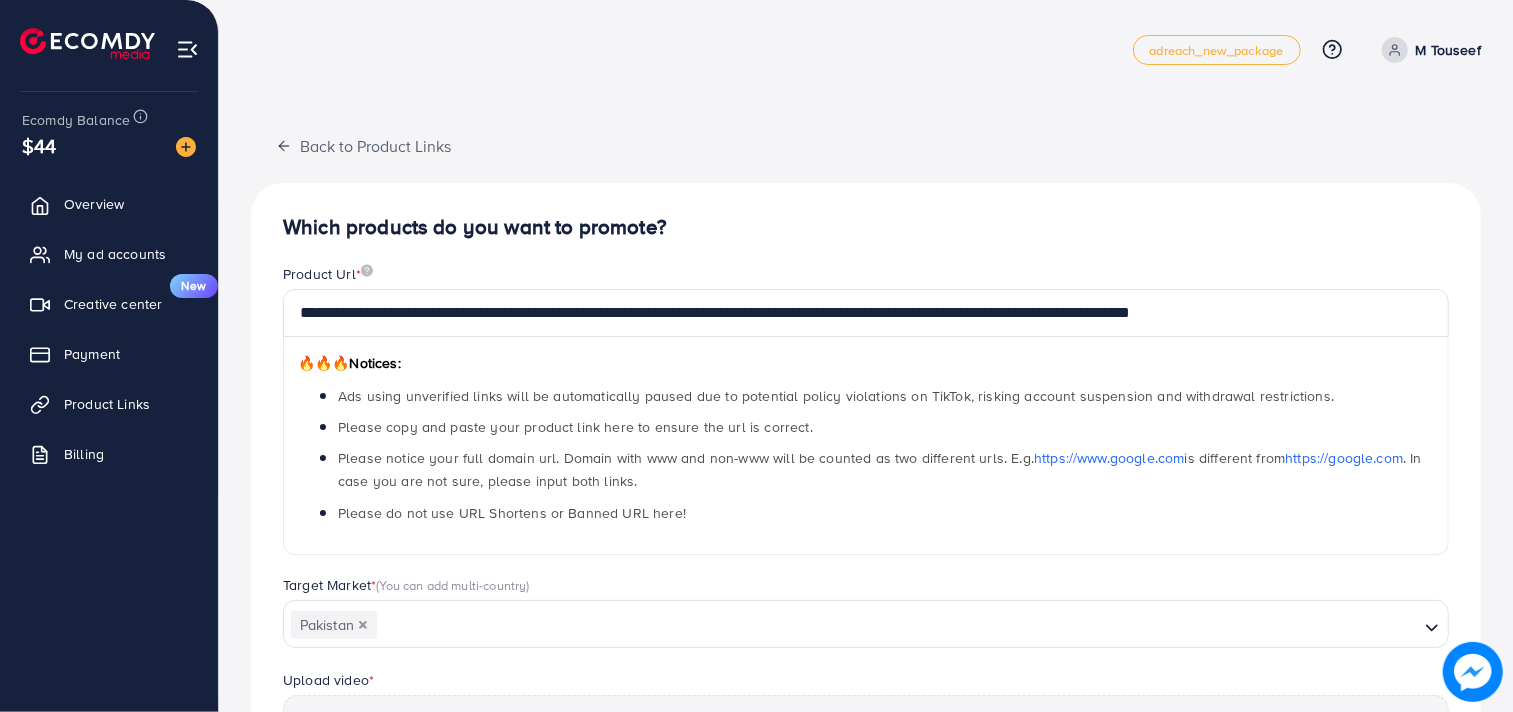 scroll, scrollTop: 426, scrollLeft: 0, axis: vertical 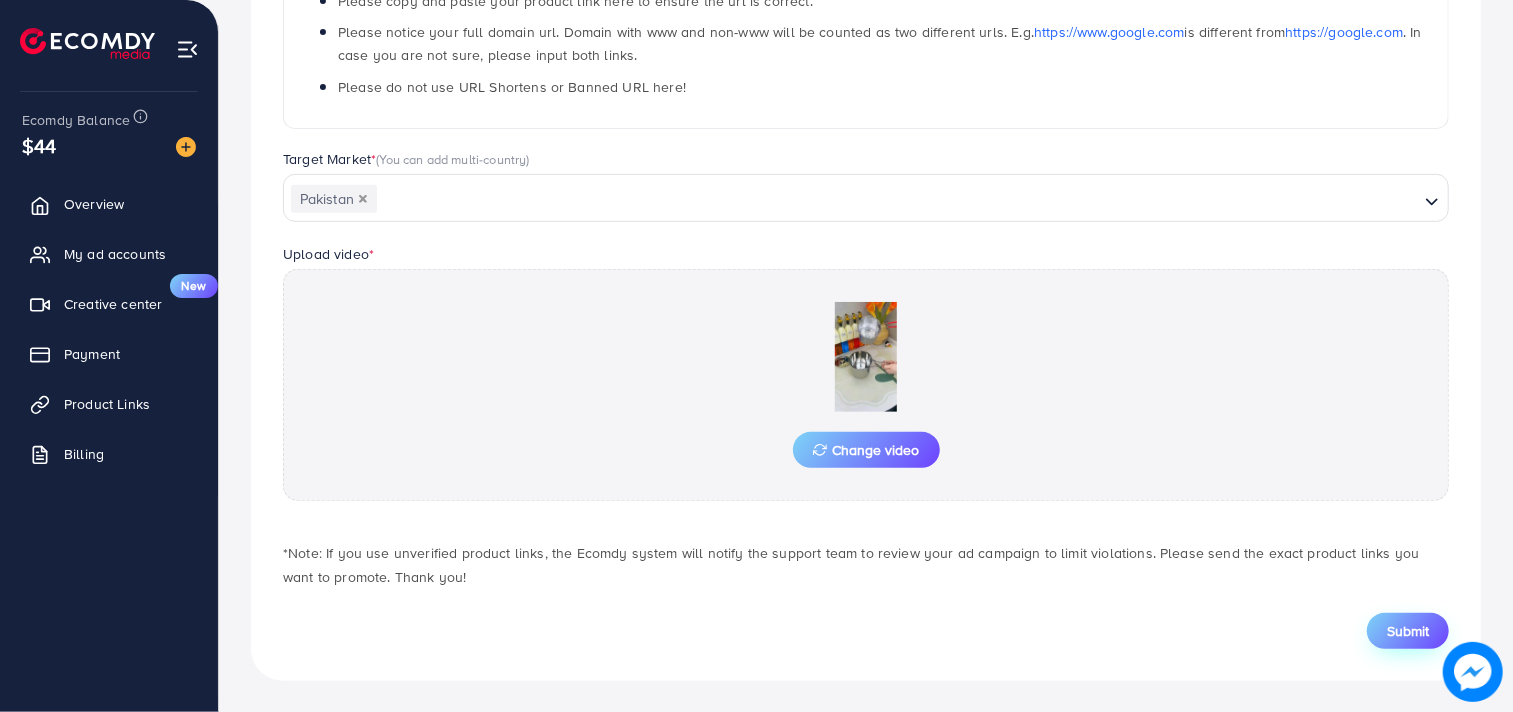 click on "Submit" at bounding box center [1408, 631] 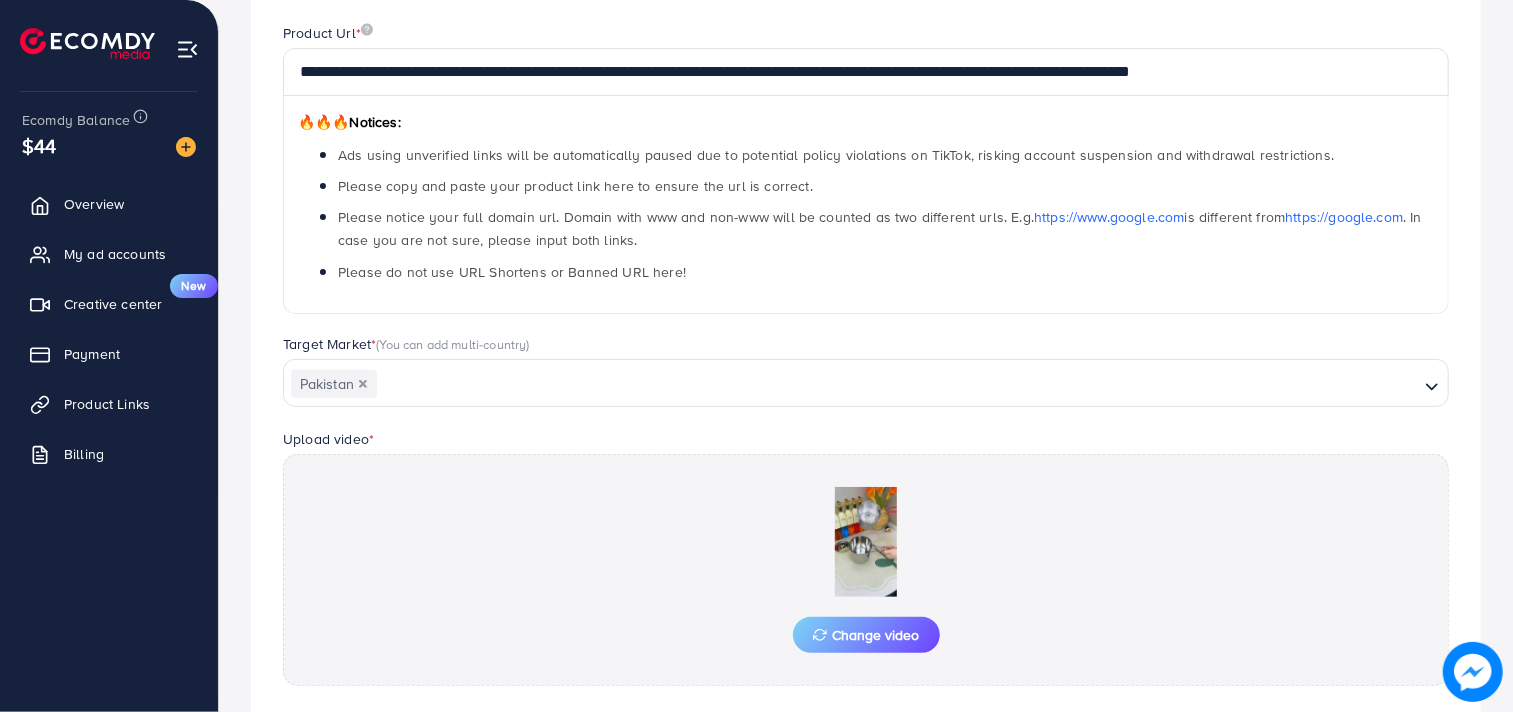 scroll, scrollTop: 426, scrollLeft: 0, axis: vertical 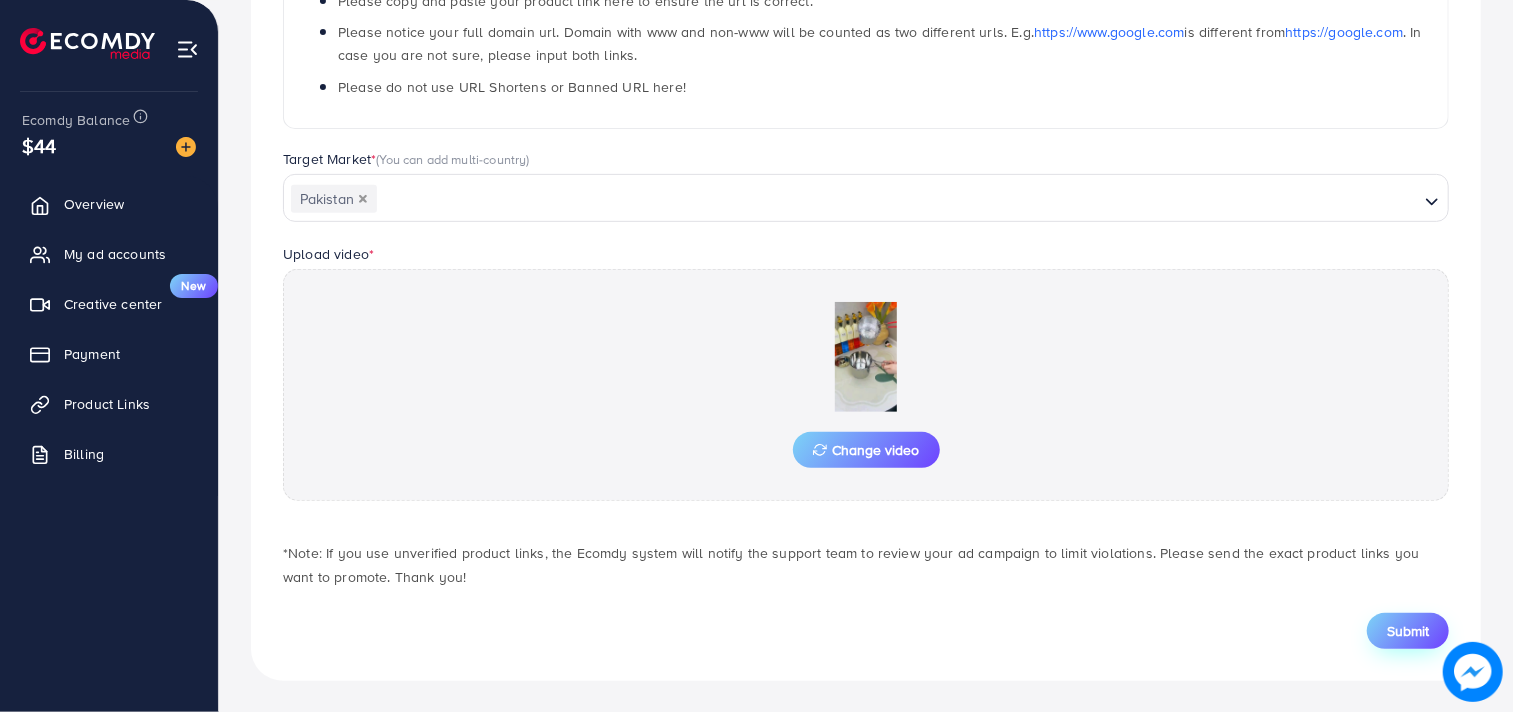 click on "Submit" at bounding box center (1408, 631) 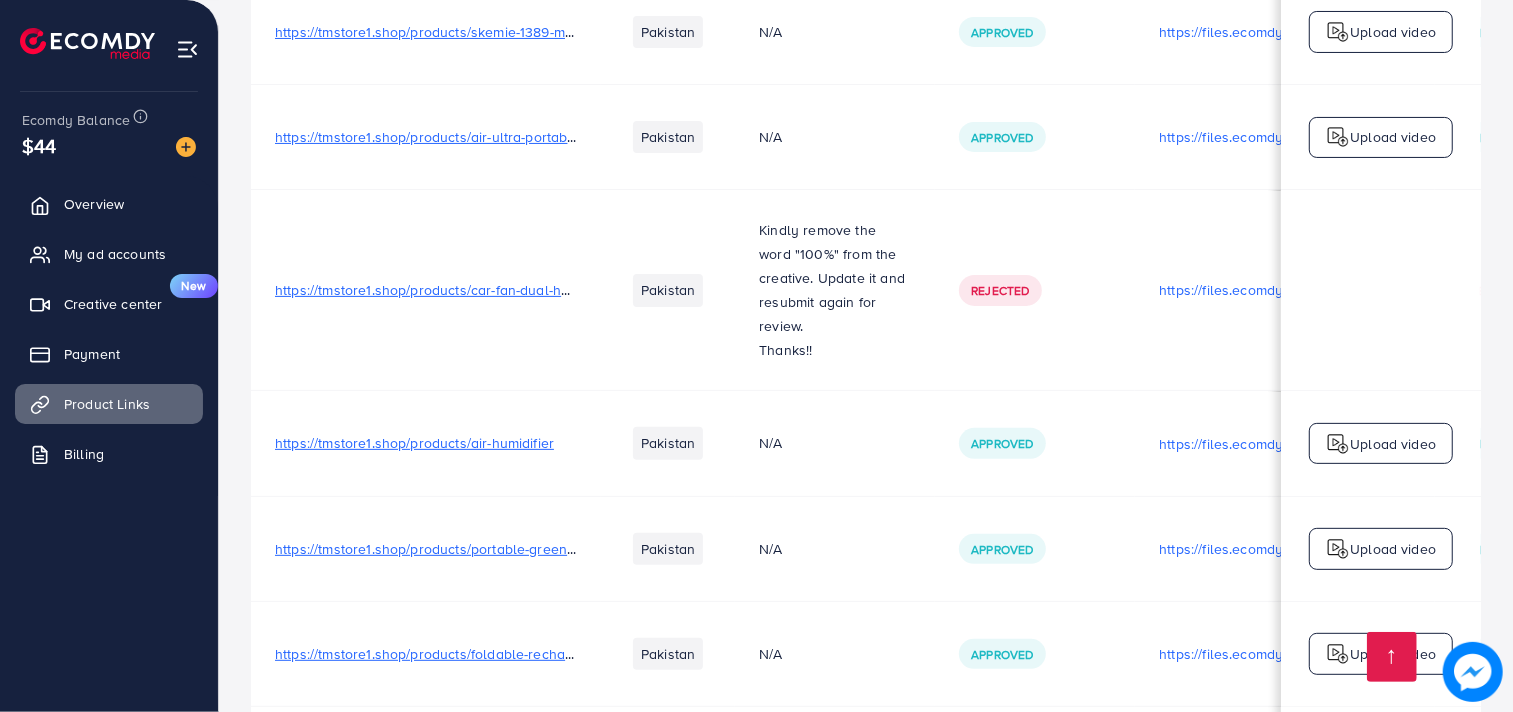scroll, scrollTop: 0, scrollLeft: 0, axis: both 